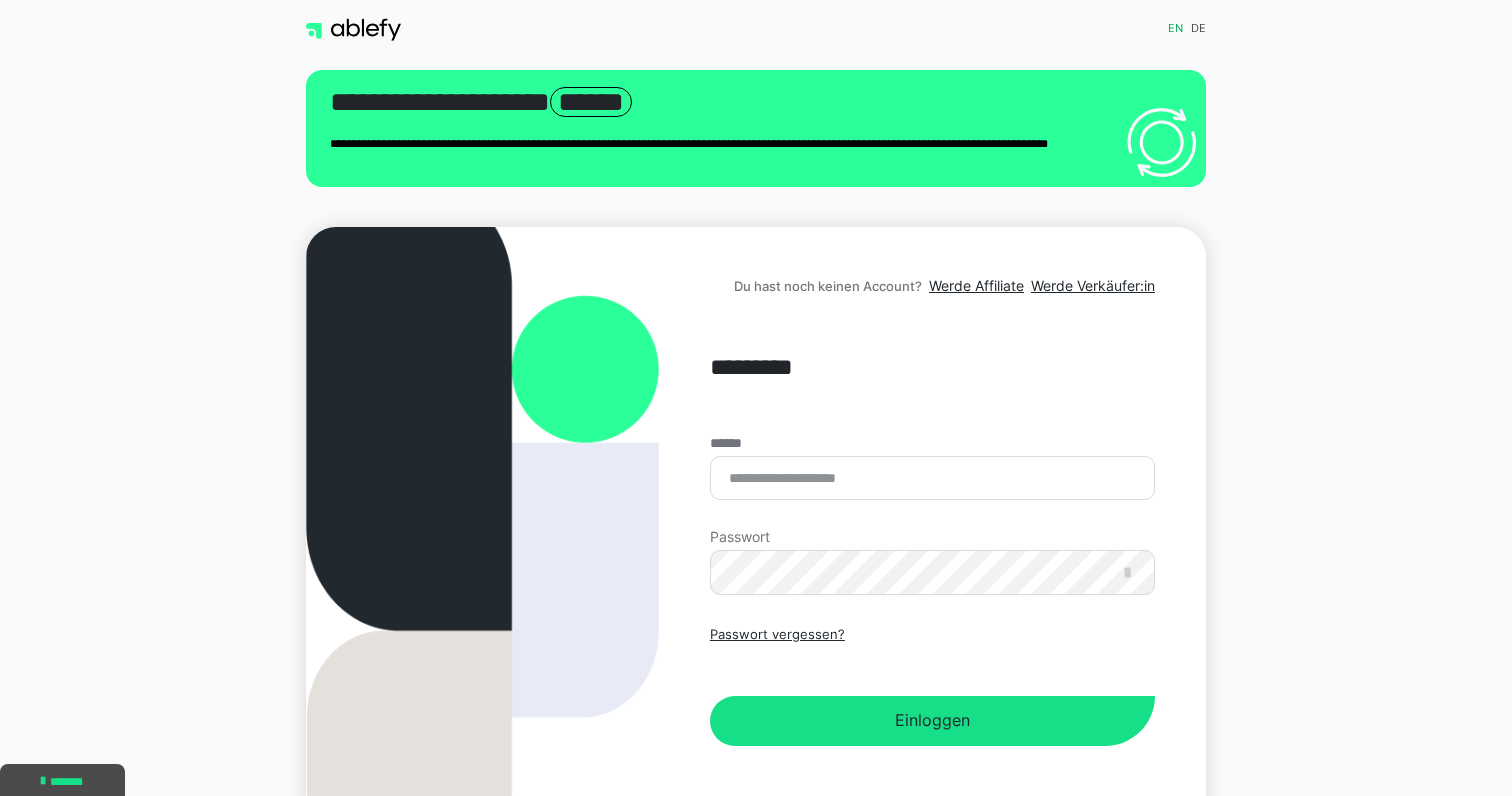 scroll, scrollTop: 0, scrollLeft: 0, axis: both 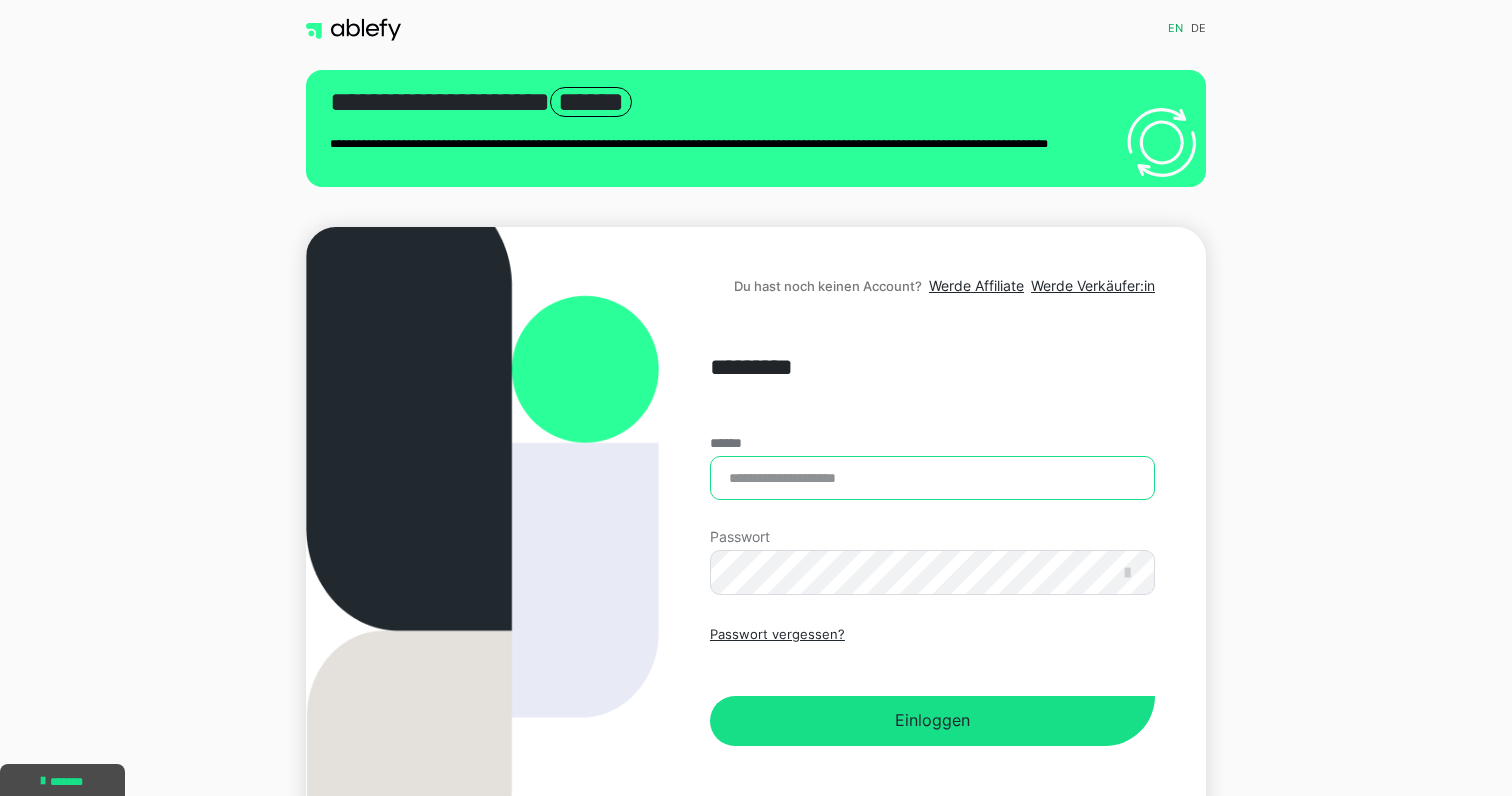 type on "**********" 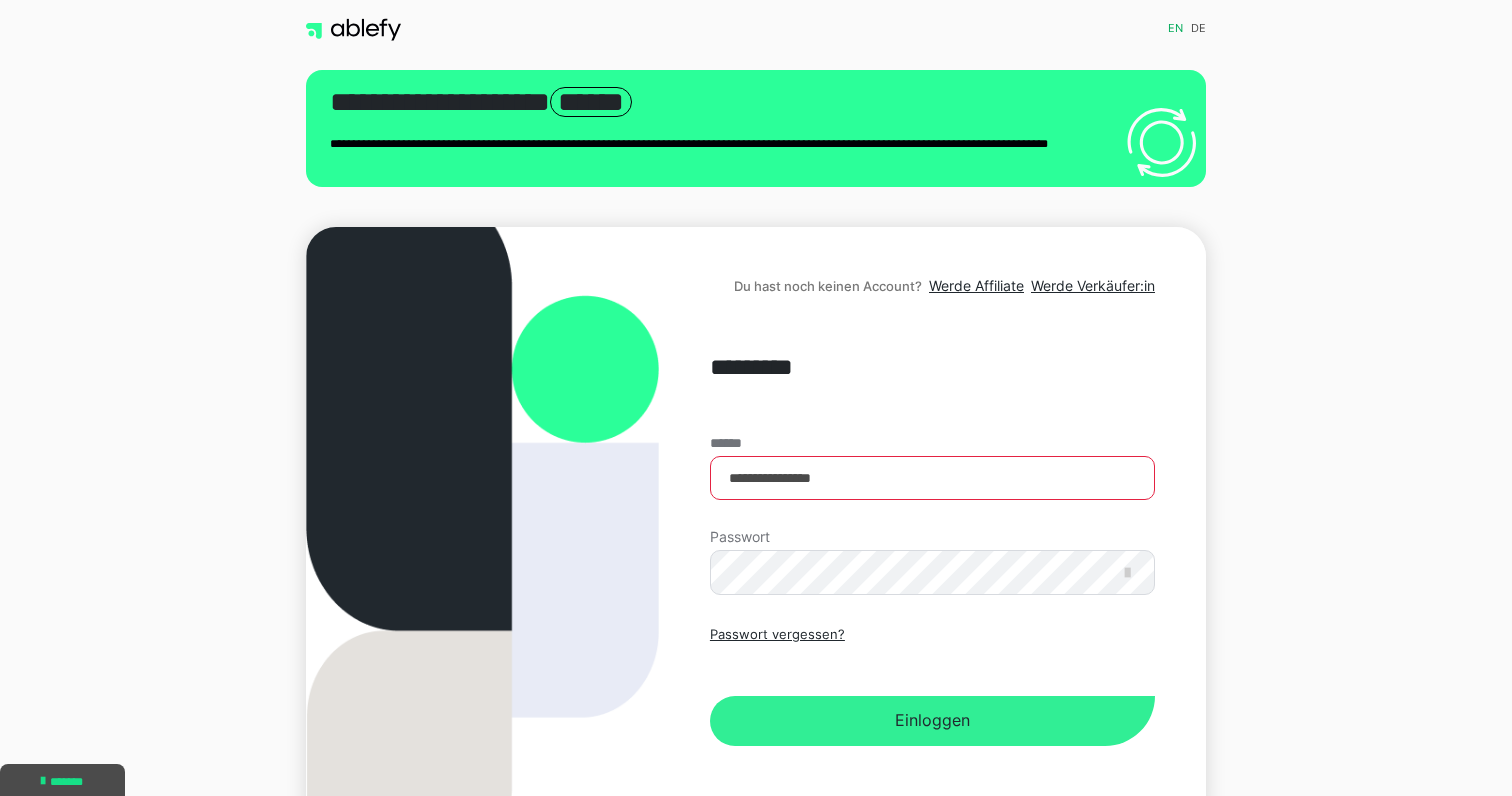 click on "Einloggen" at bounding box center [932, 721] 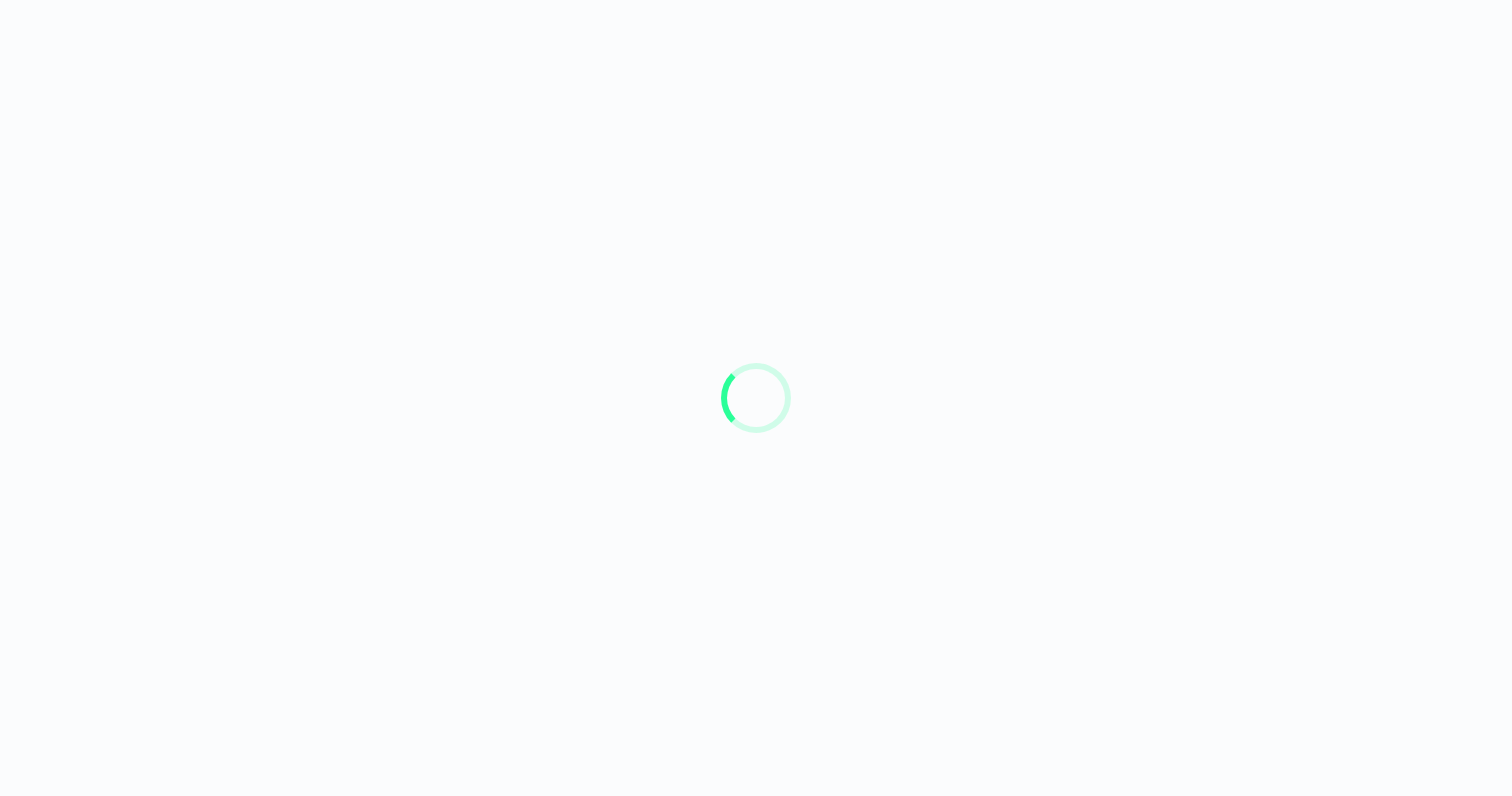 scroll, scrollTop: 0, scrollLeft: 0, axis: both 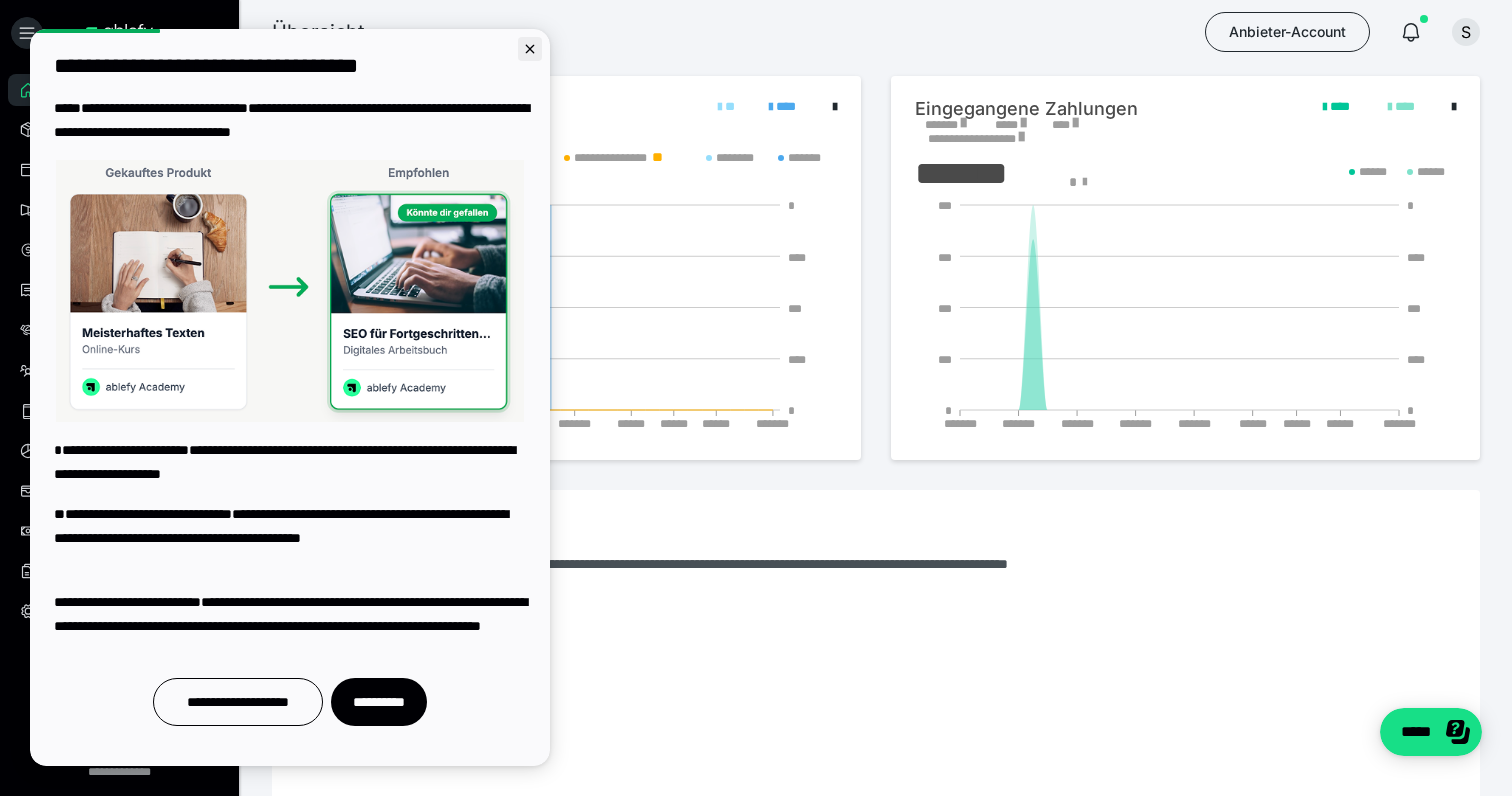 click 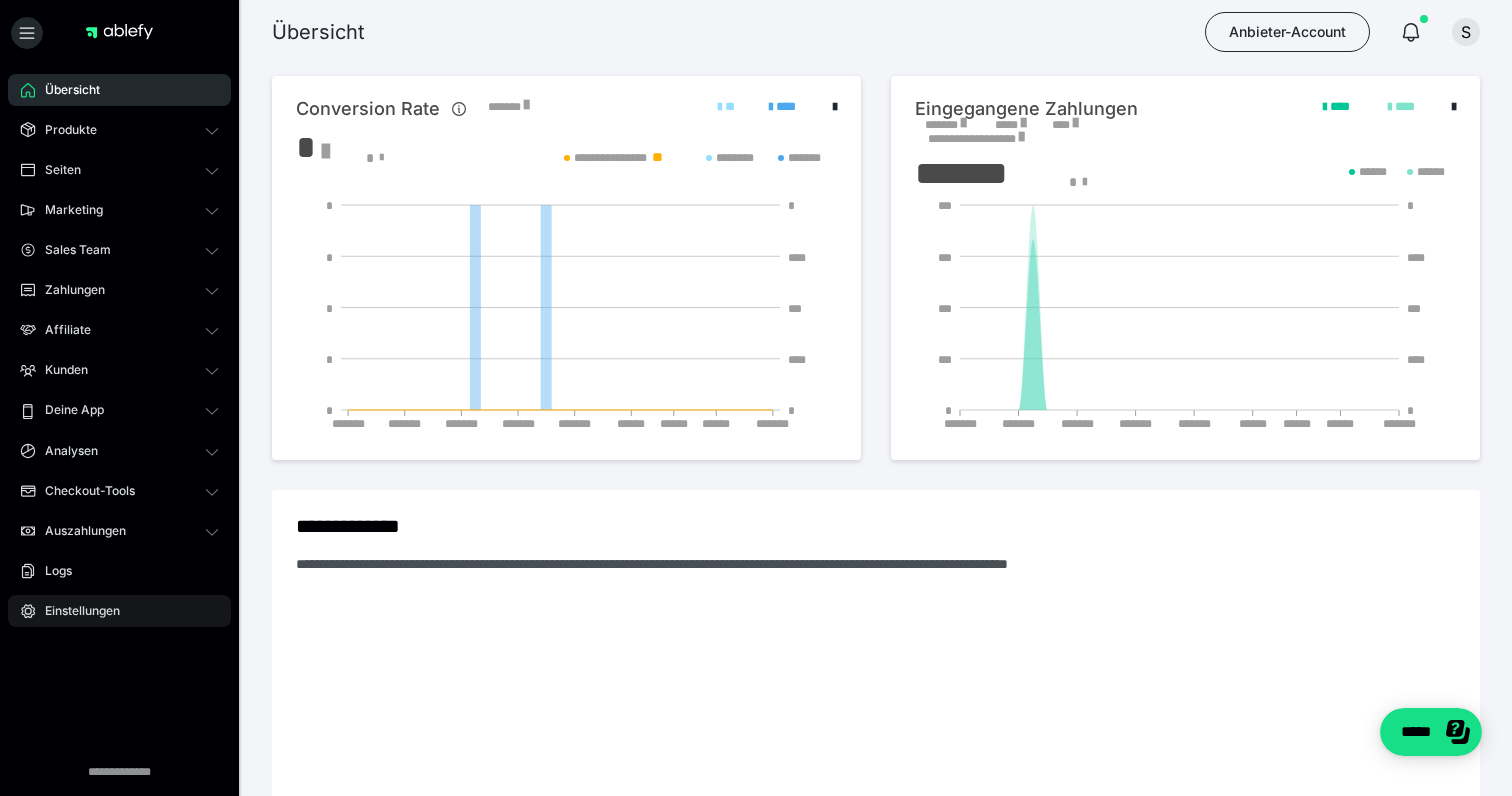 click on "Einstellungen" at bounding box center [119, 611] 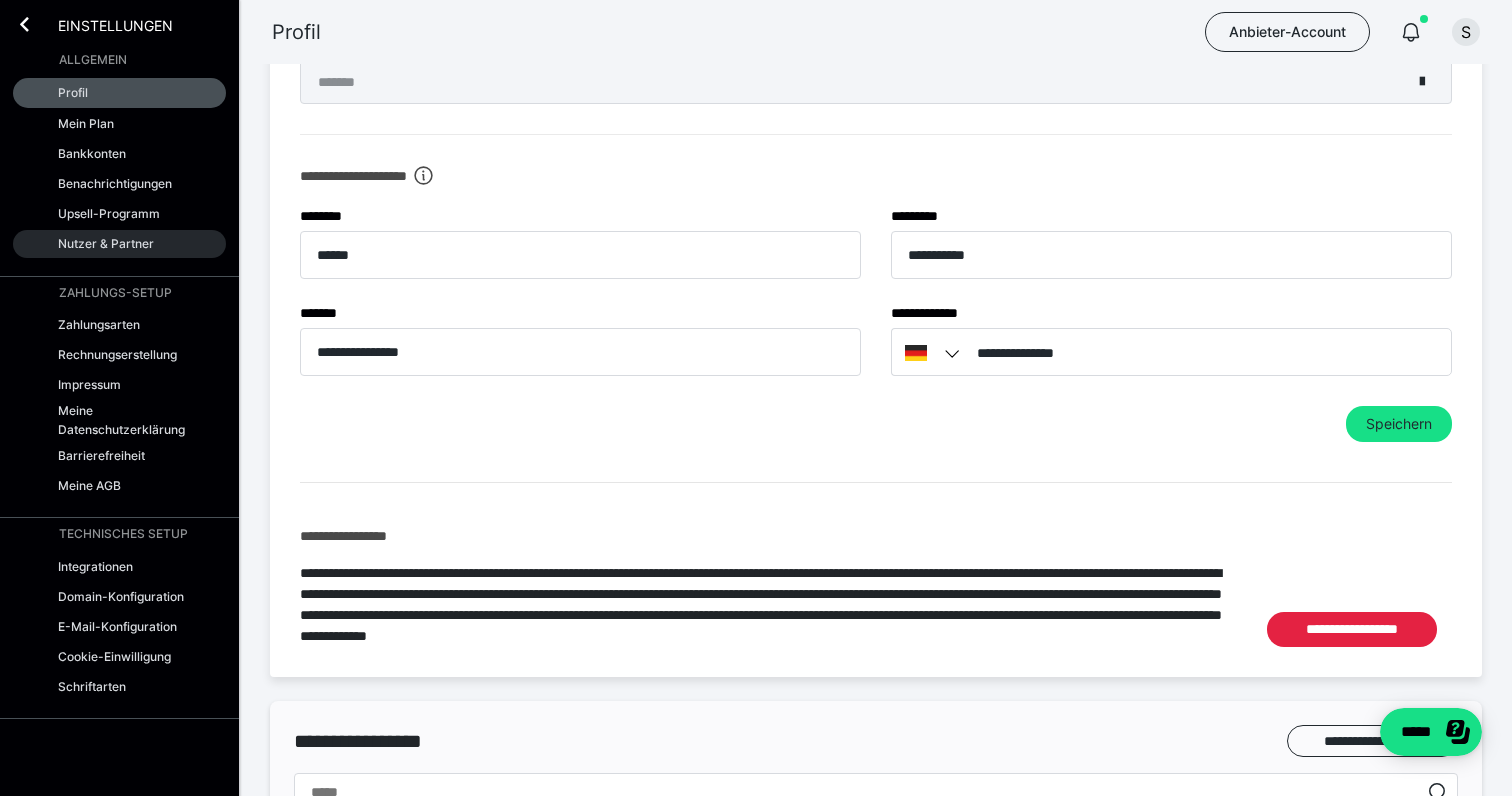 scroll, scrollTop: 693, scrollLeft: 0, axis: vertical 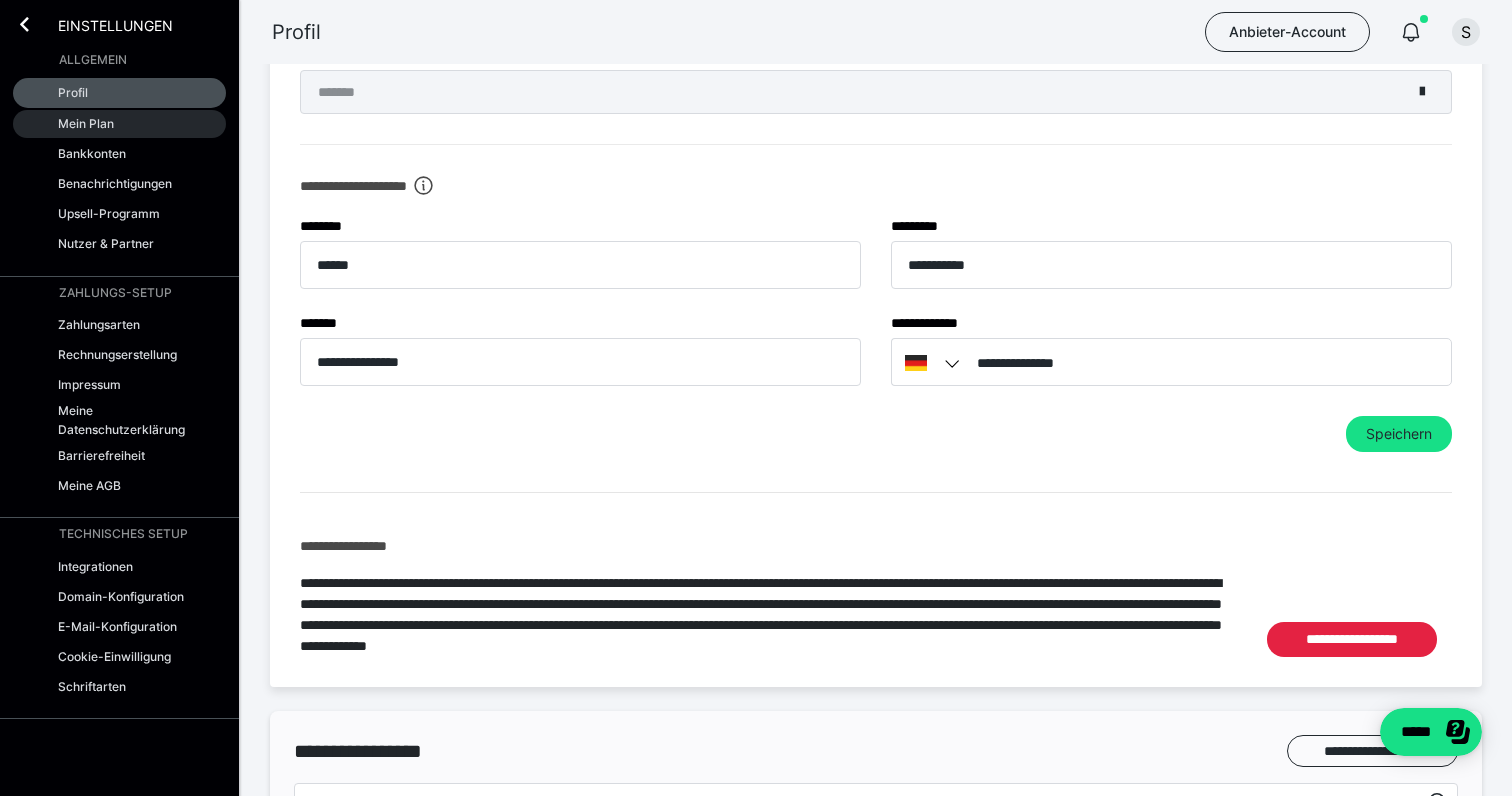 click on "Mein Plan" at bounding box center [86, 123] 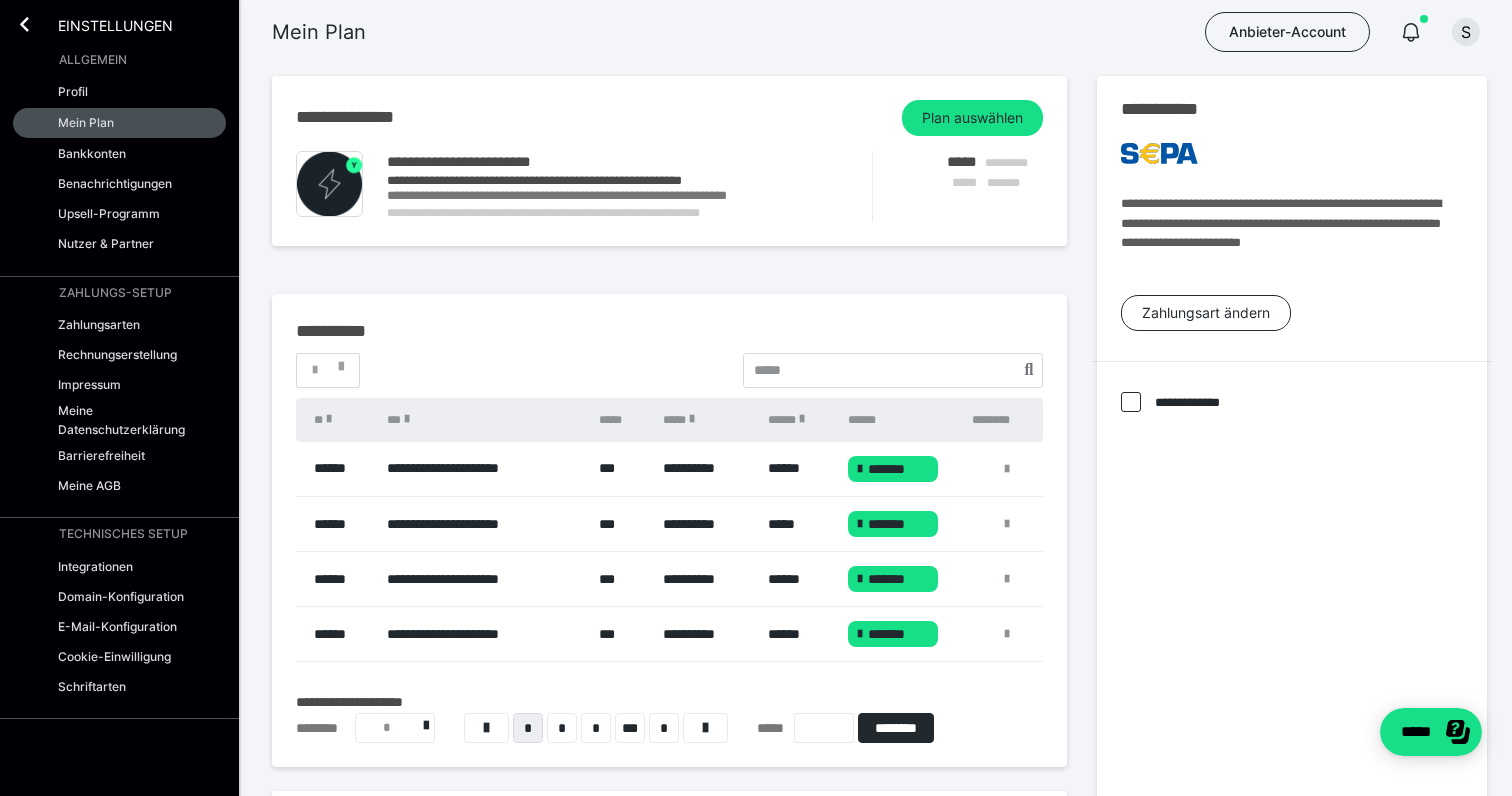 scroll, scrollTop: 0, scrollLeft: 0, axis: both 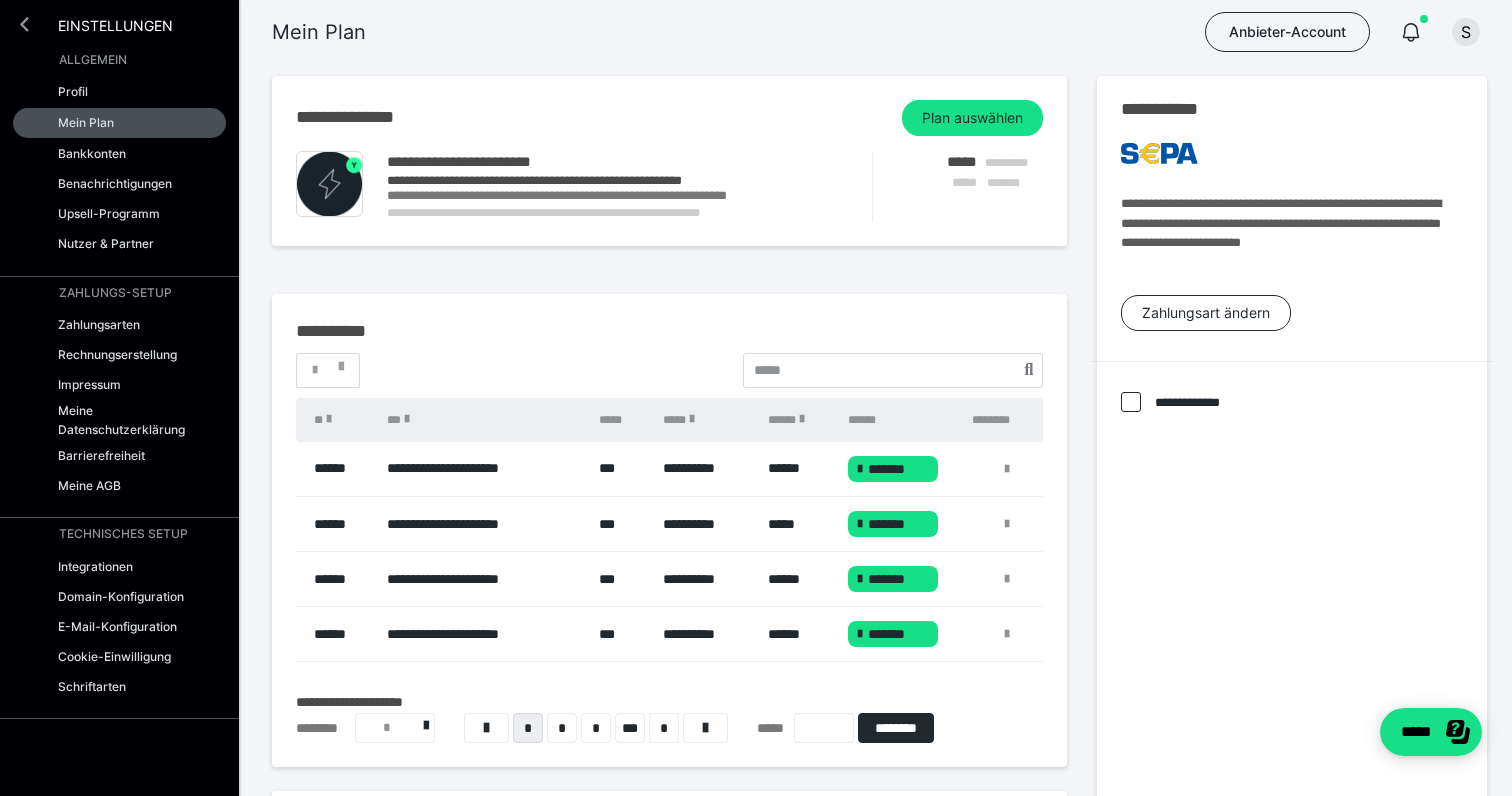 click at bounding box center [24, 24] 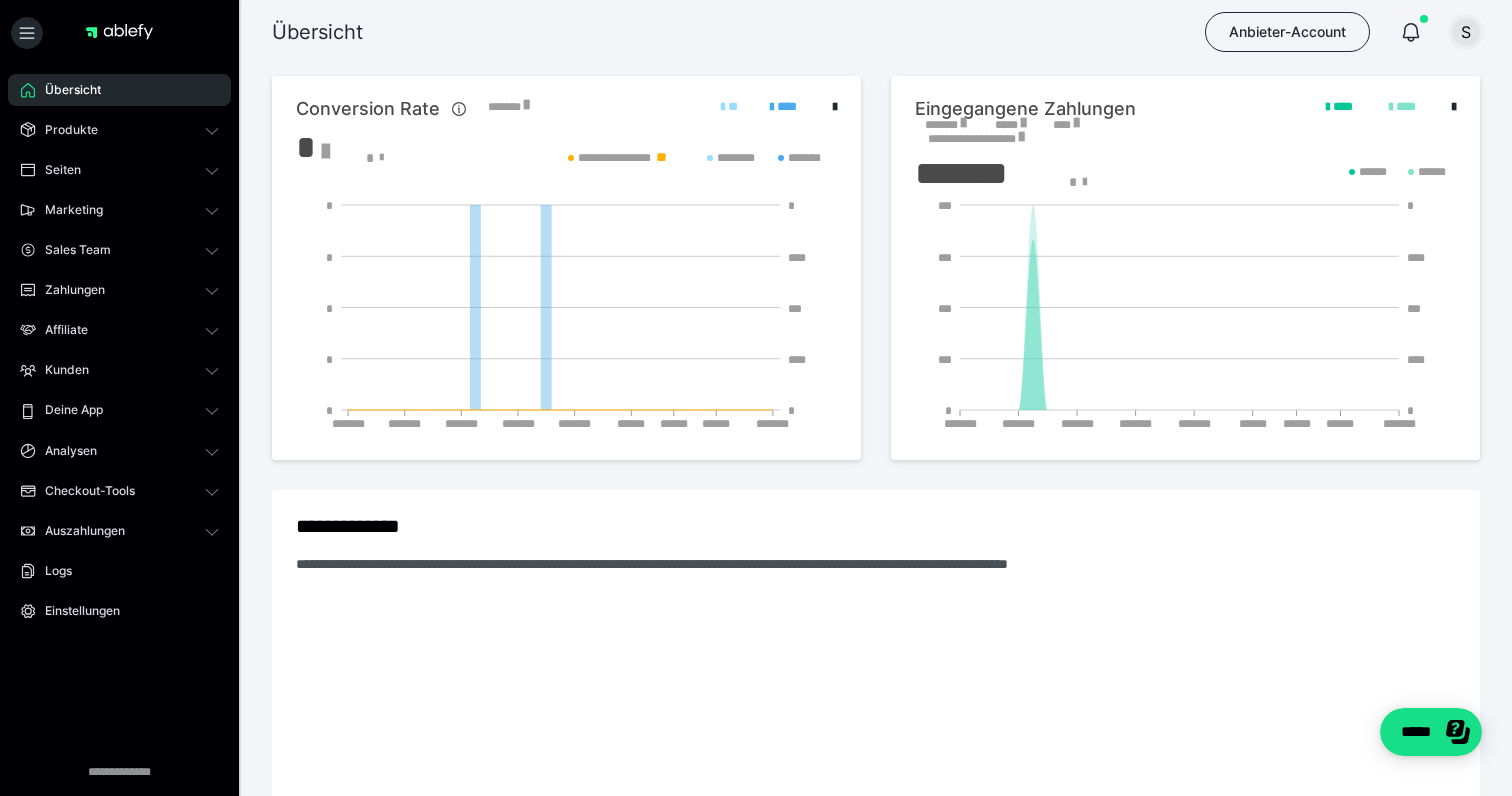 click on "S" at bounding box center (1466, 32) 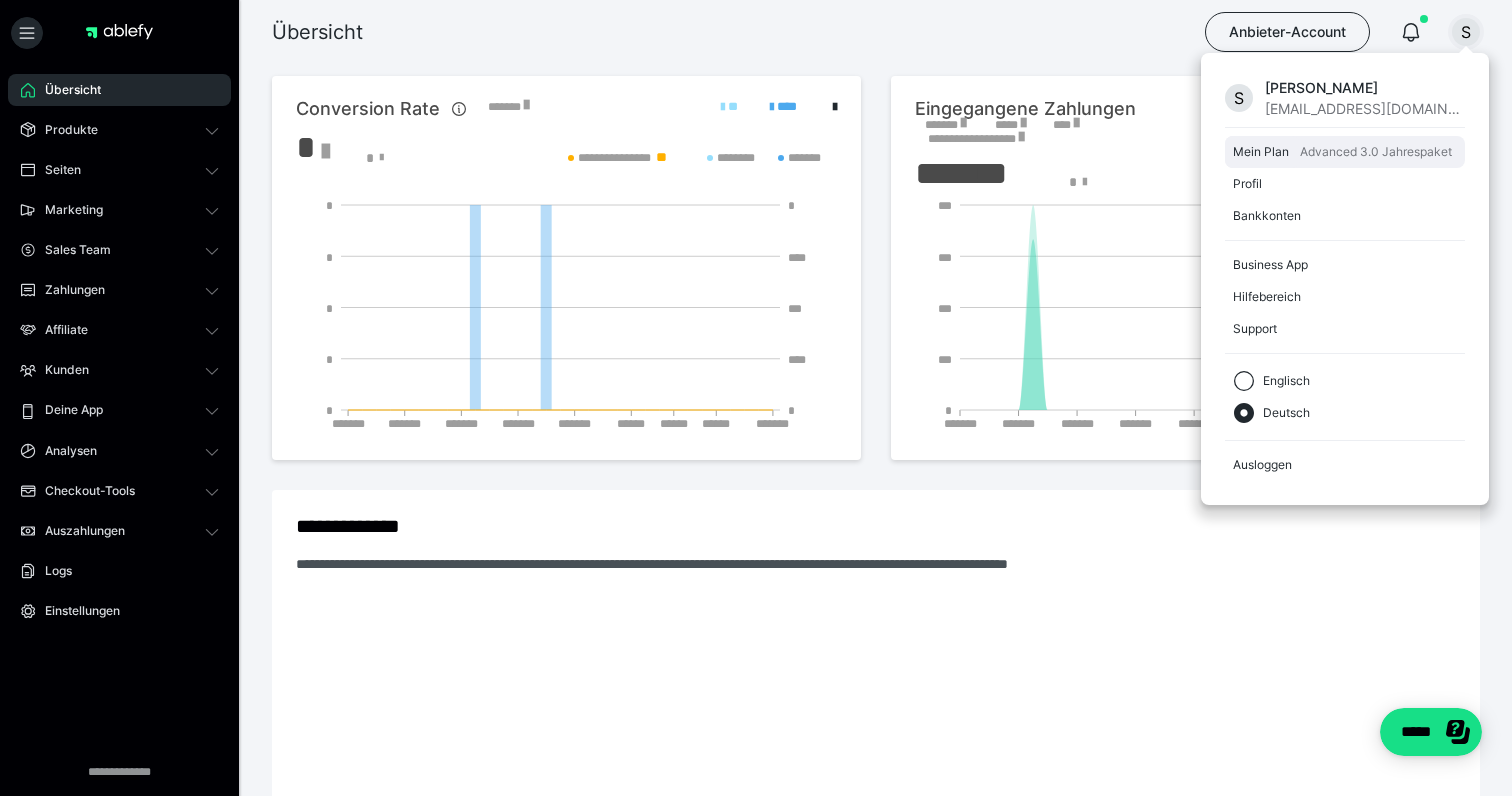 click on "Mein Plan" at bounding box center (1262, 152) 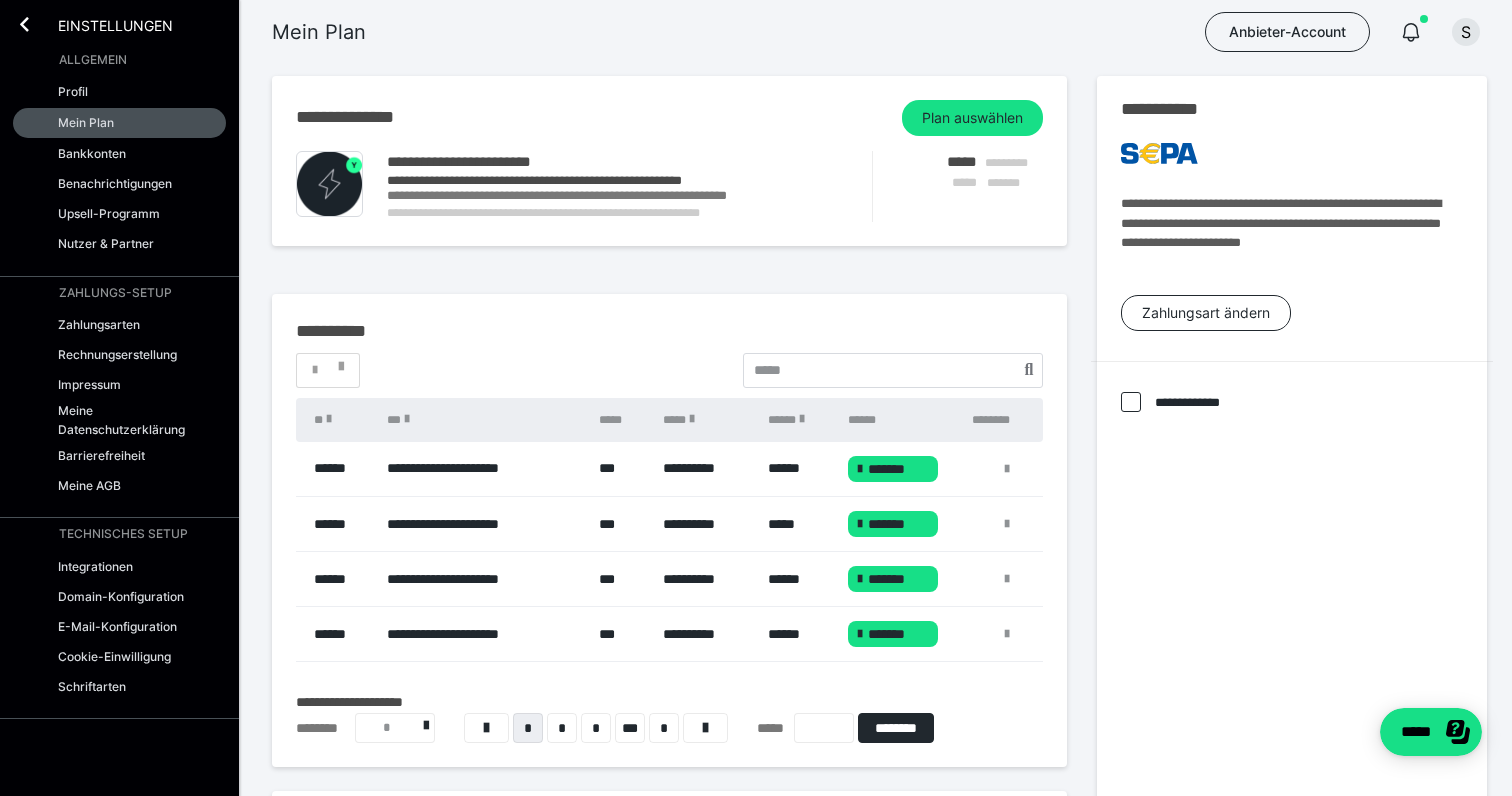 scroll, scrollTop: 0, scrollLeft: 0, axis: both 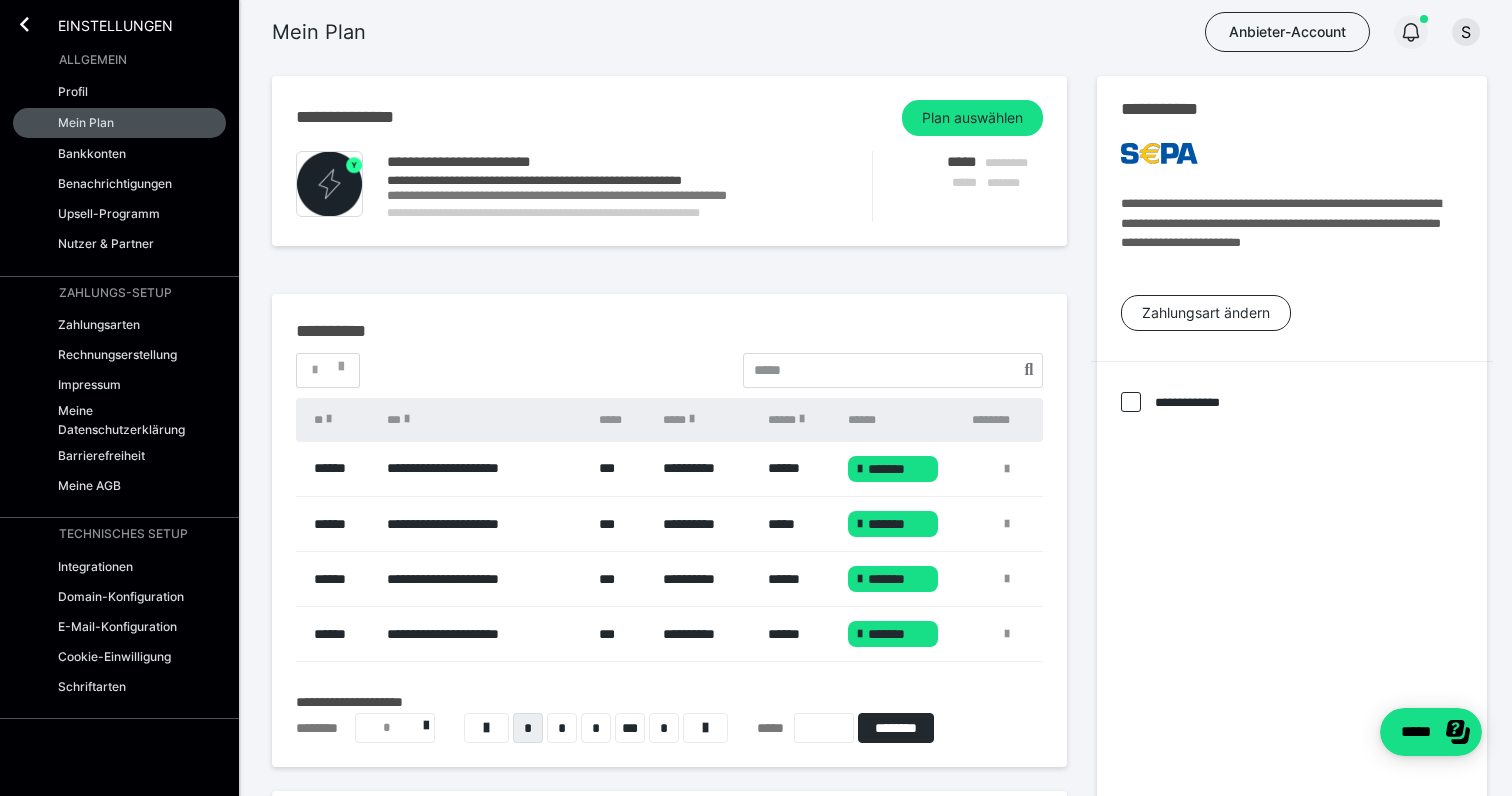 click 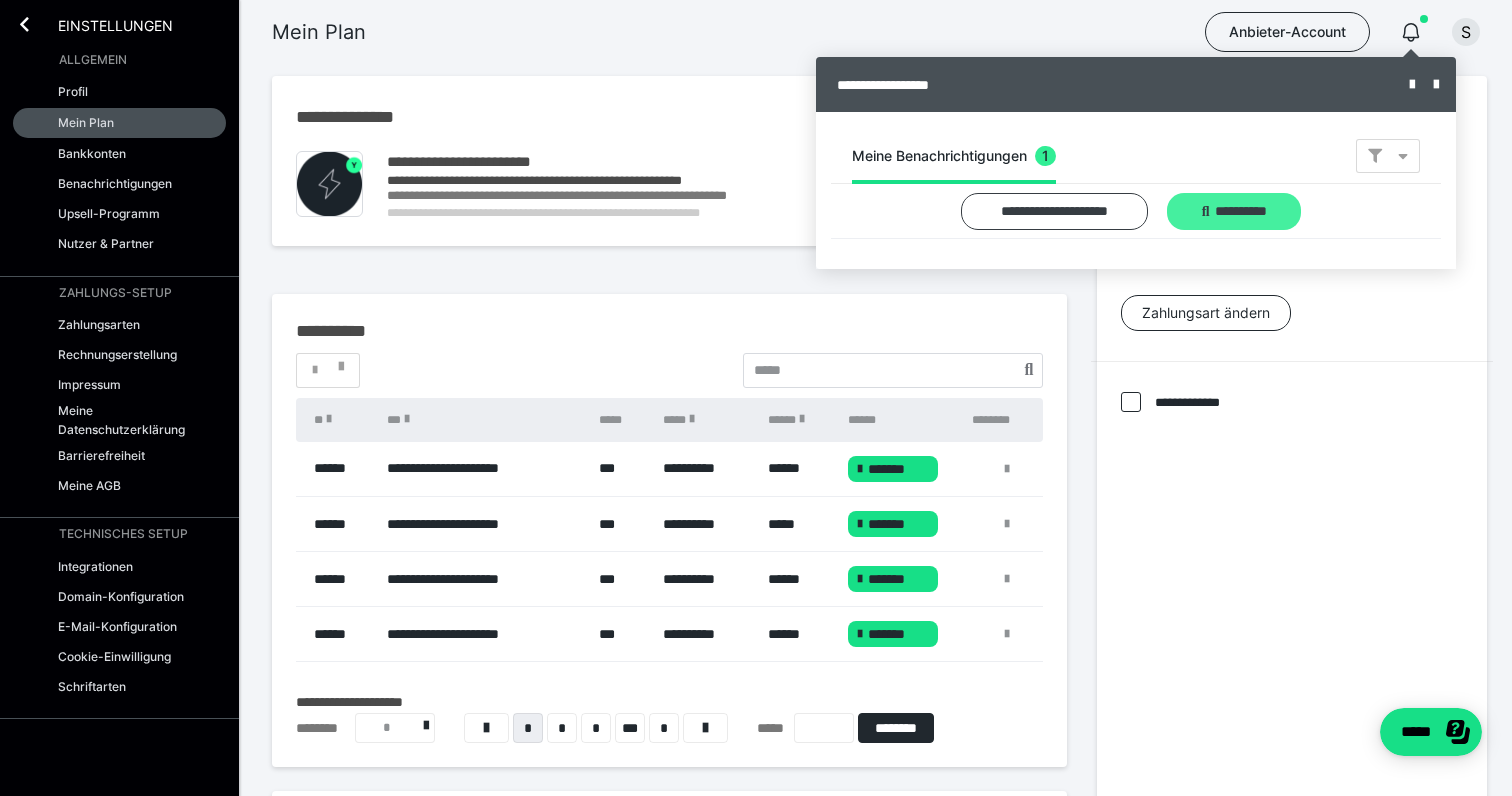 click on "**********" at bounding box center (1234, 211) 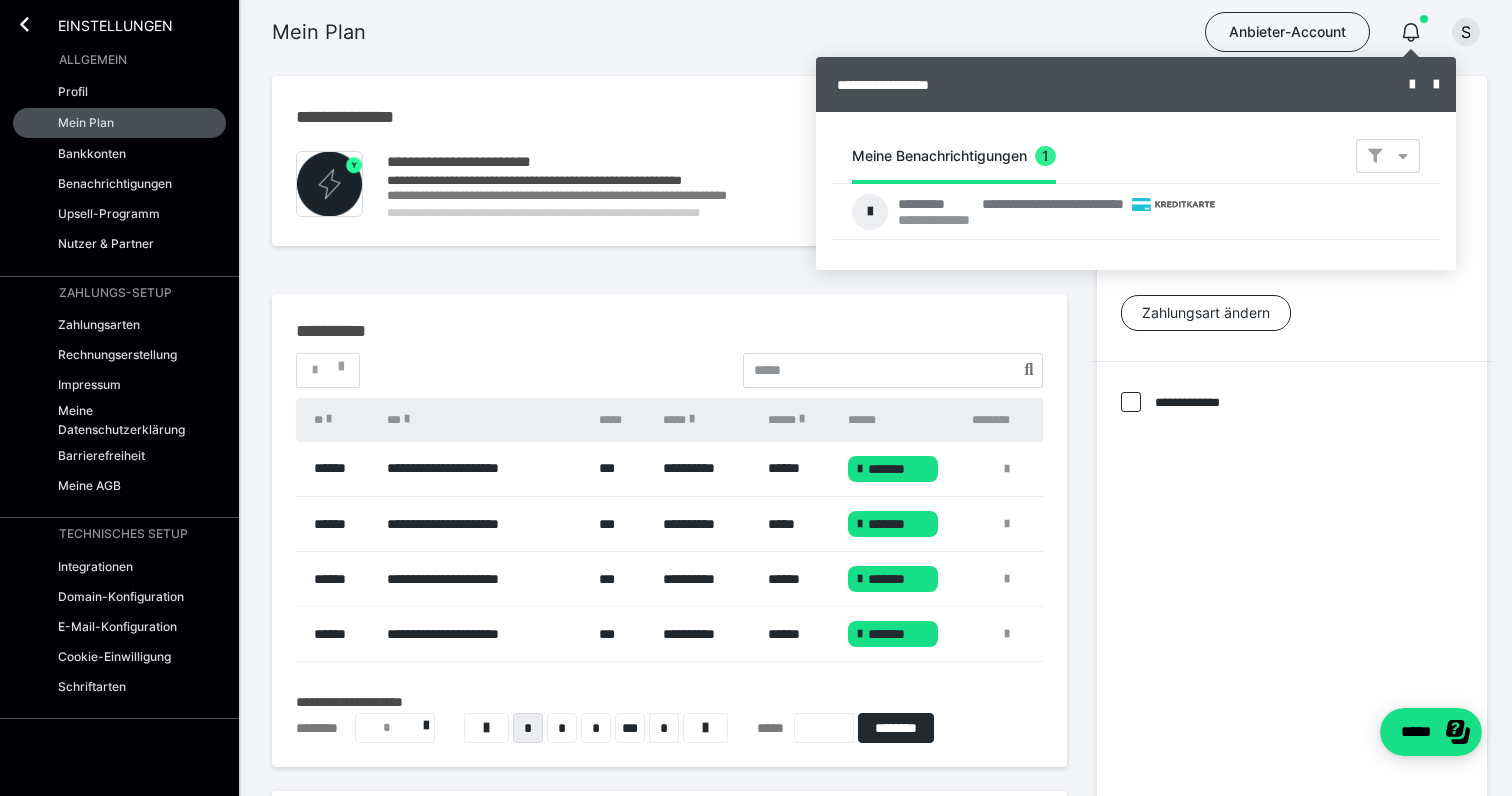 click at bounding box center [756, 398] 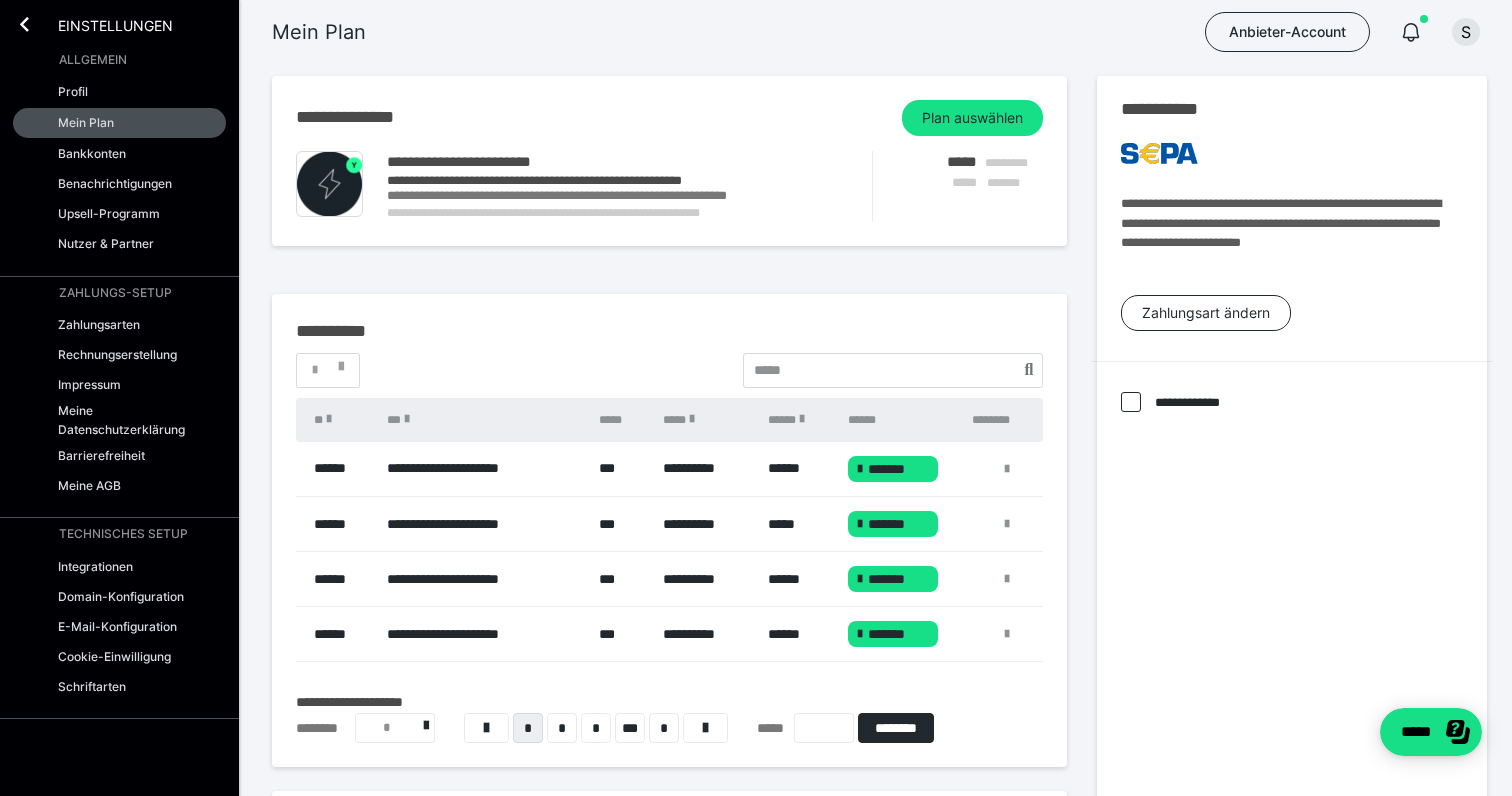 scroll, scrollTop: 0, scrollLeft: 0, axis: both 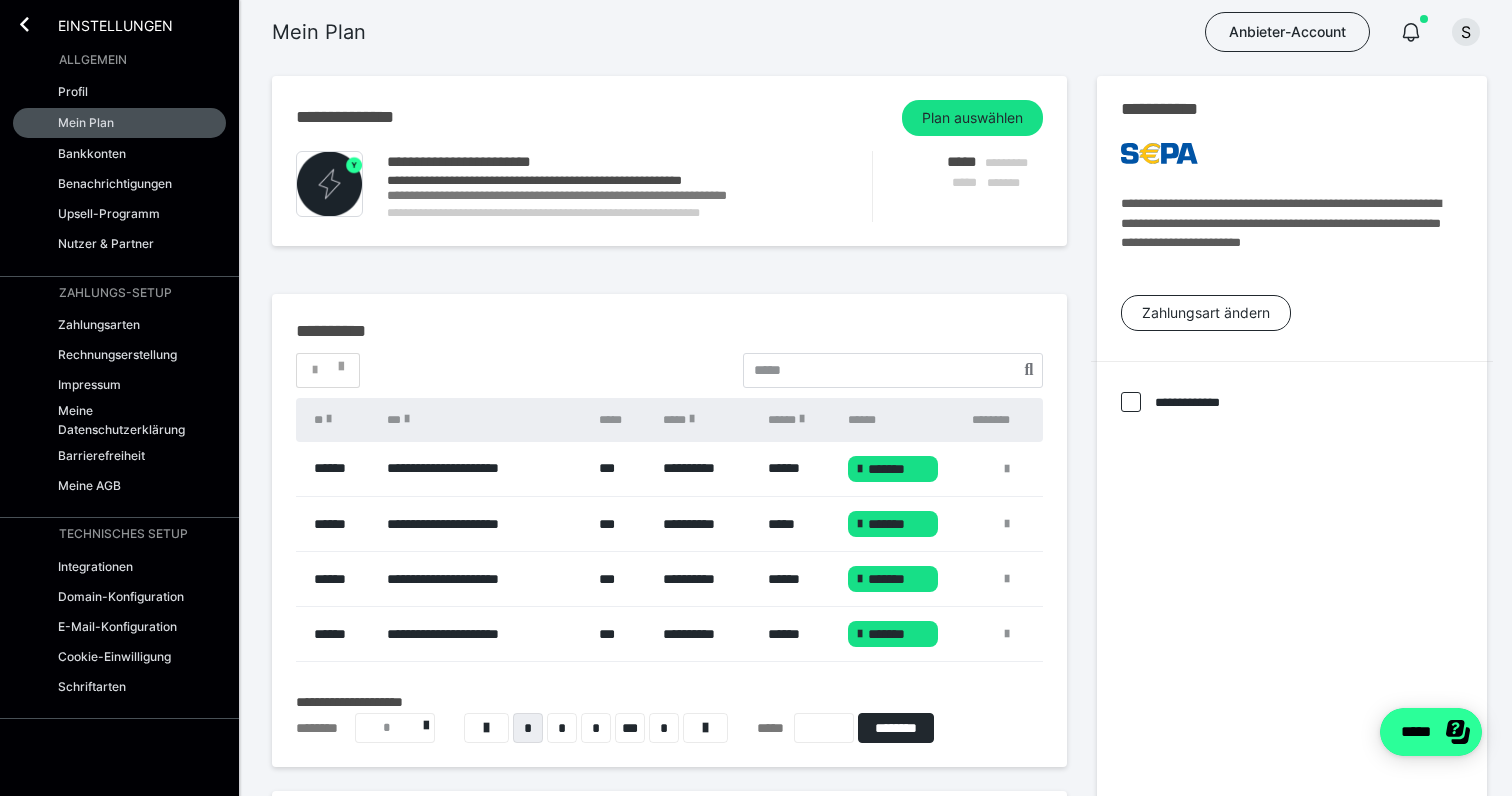 click 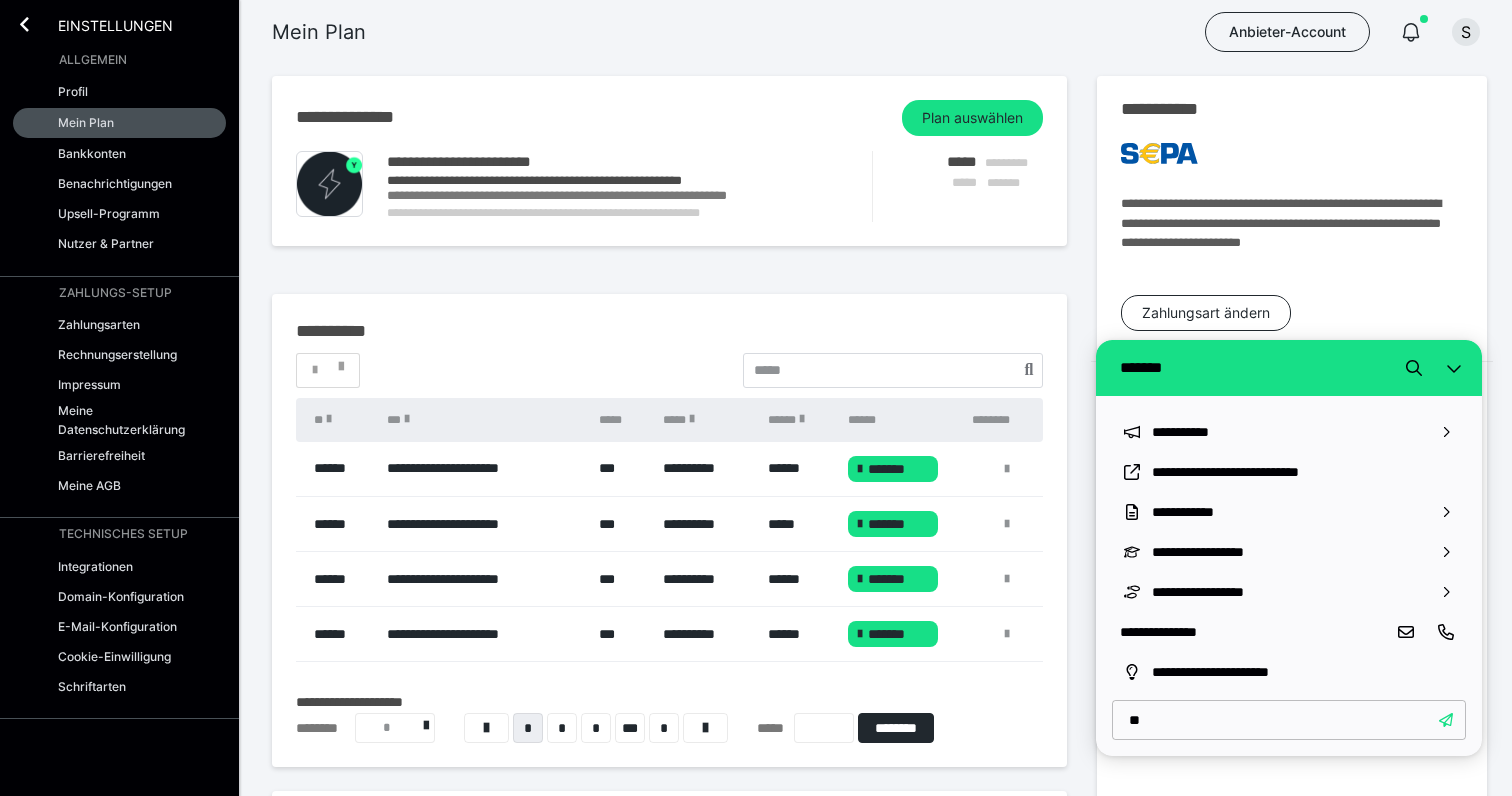 type on "*" 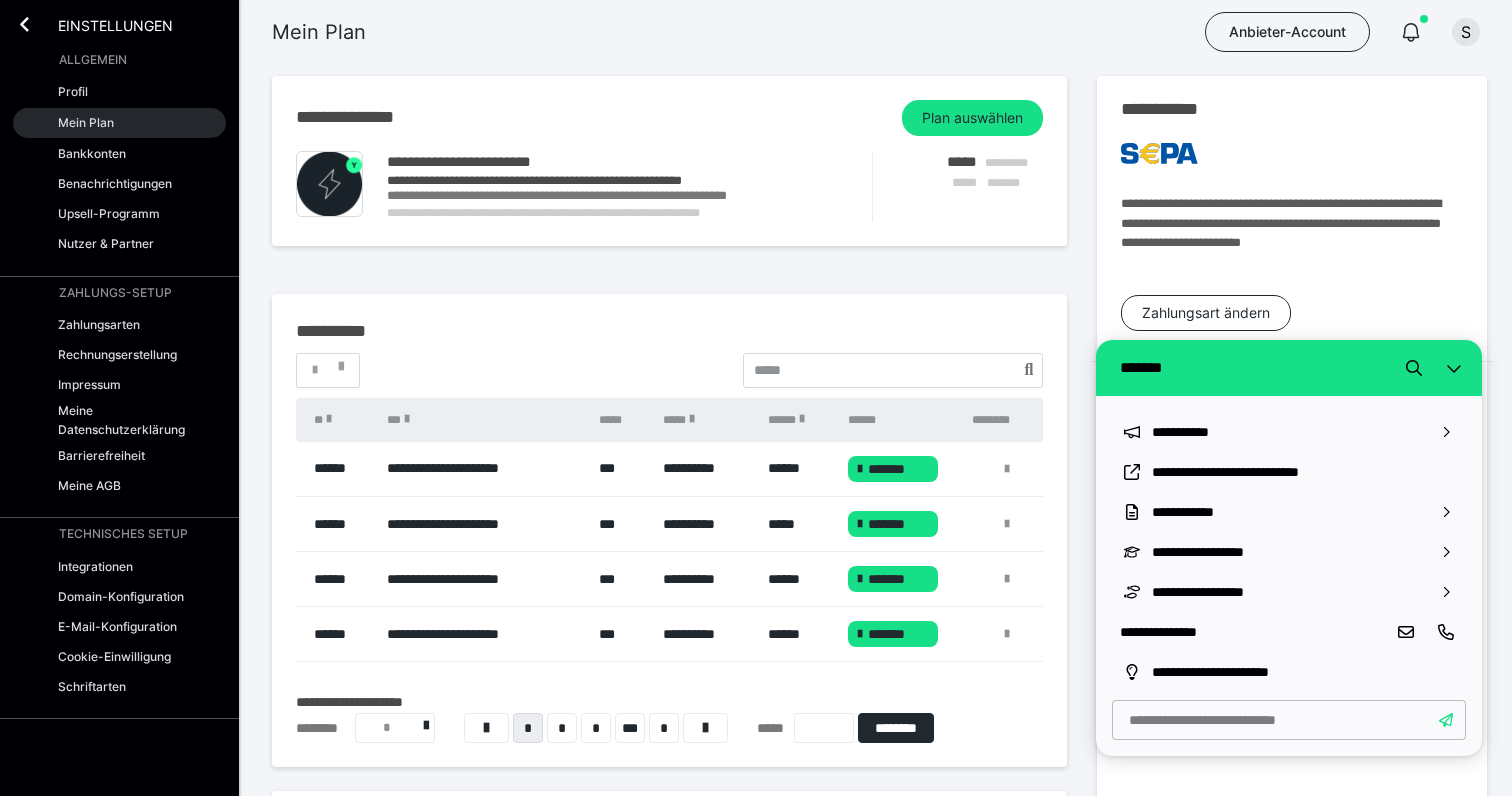 click on "Mein Plan" at bounding box center (86, 122) 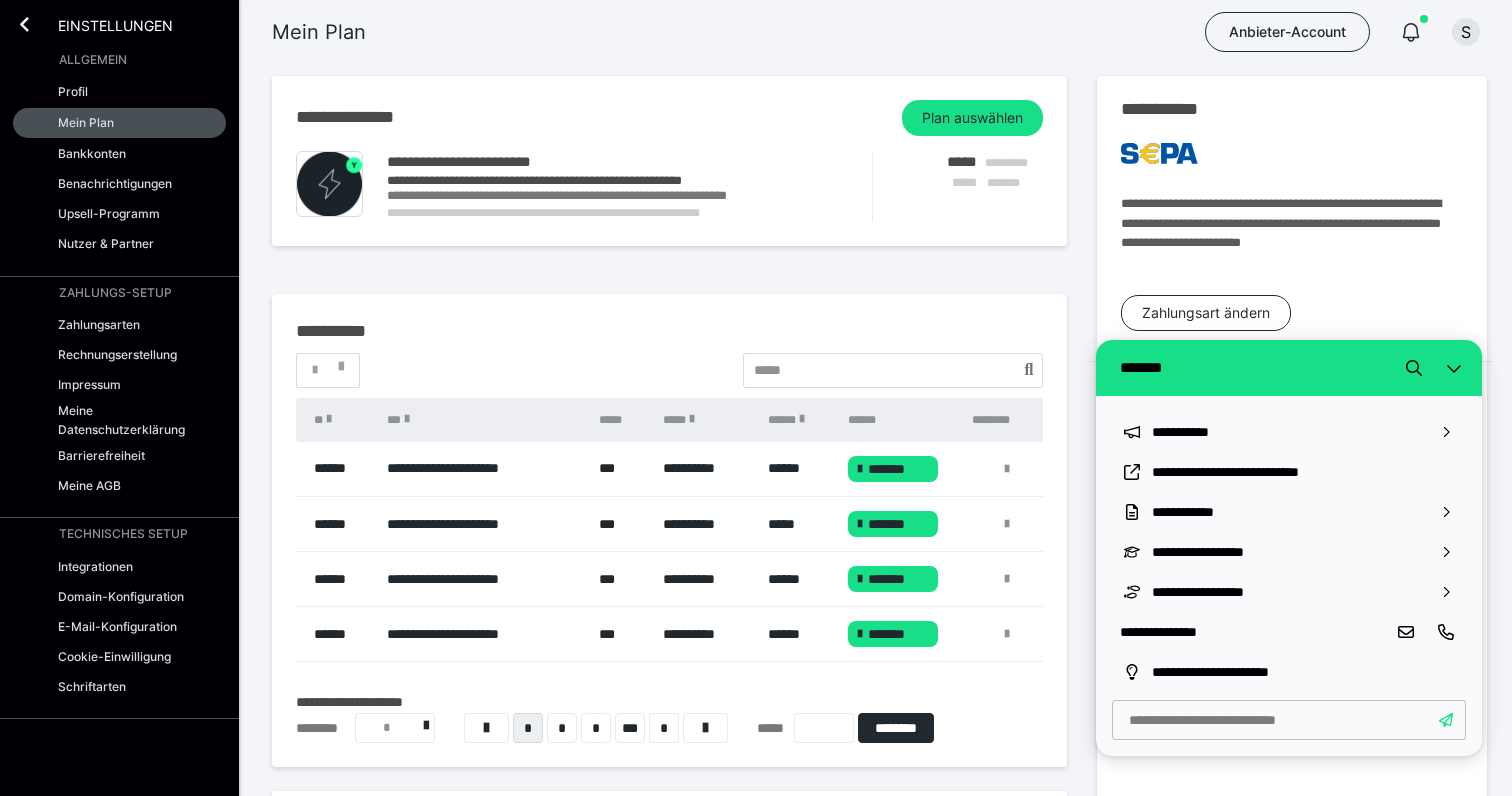 click on "**********" at bounding box center (604, 180) 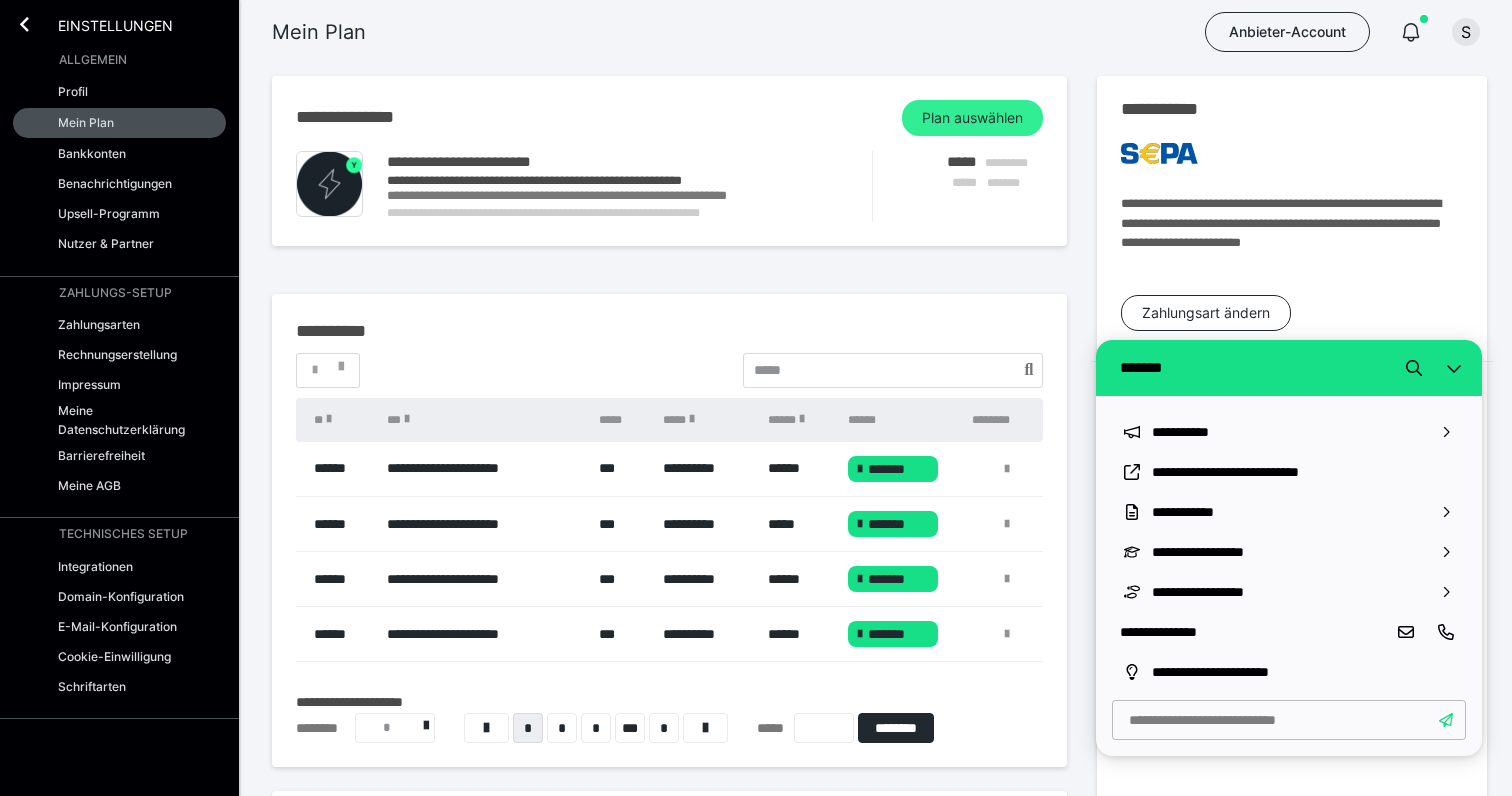 click on "Plan auswählen" at bounding box center [972, 118] 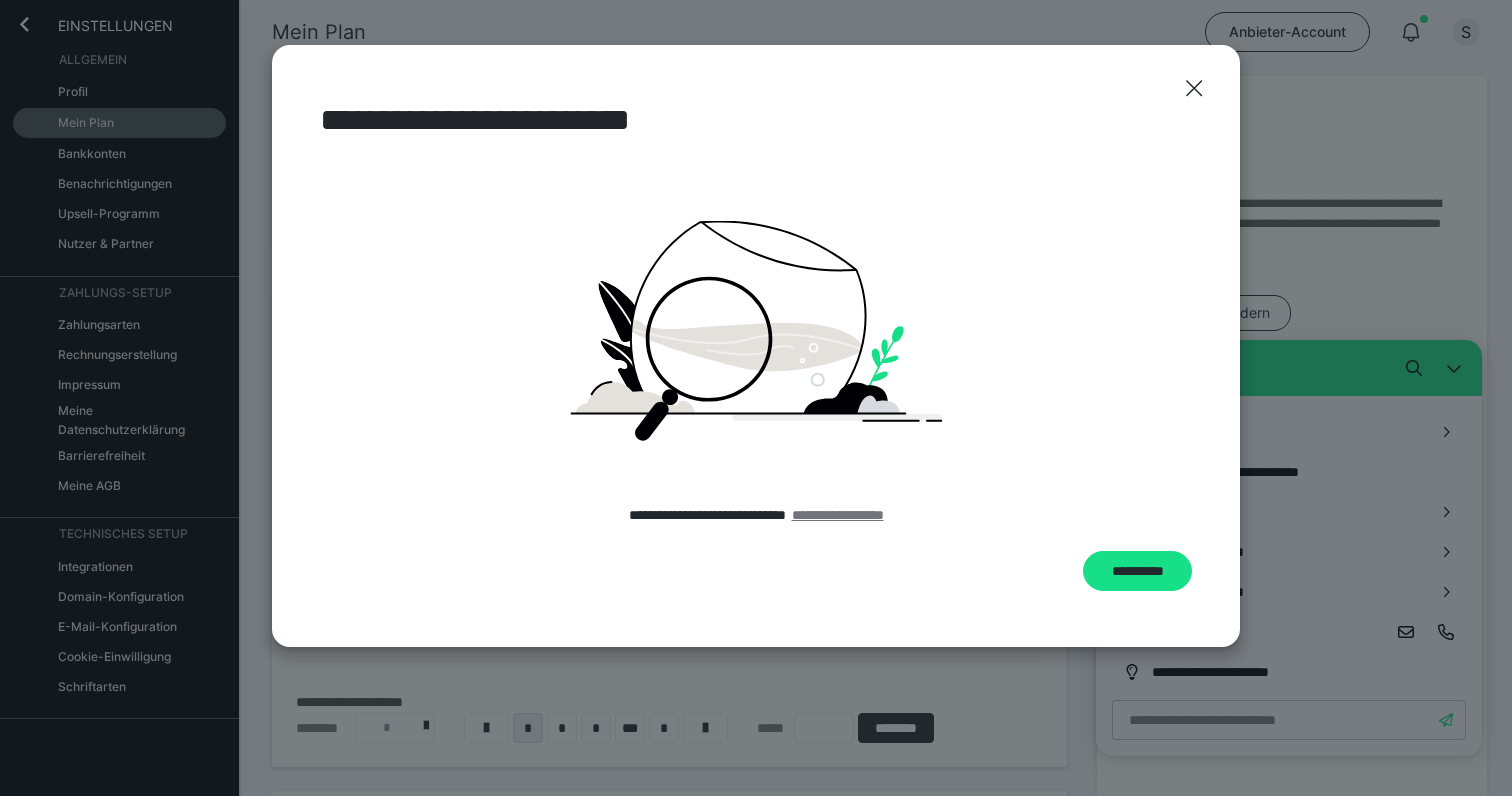click on "**********" at bounding box center [838, 515] 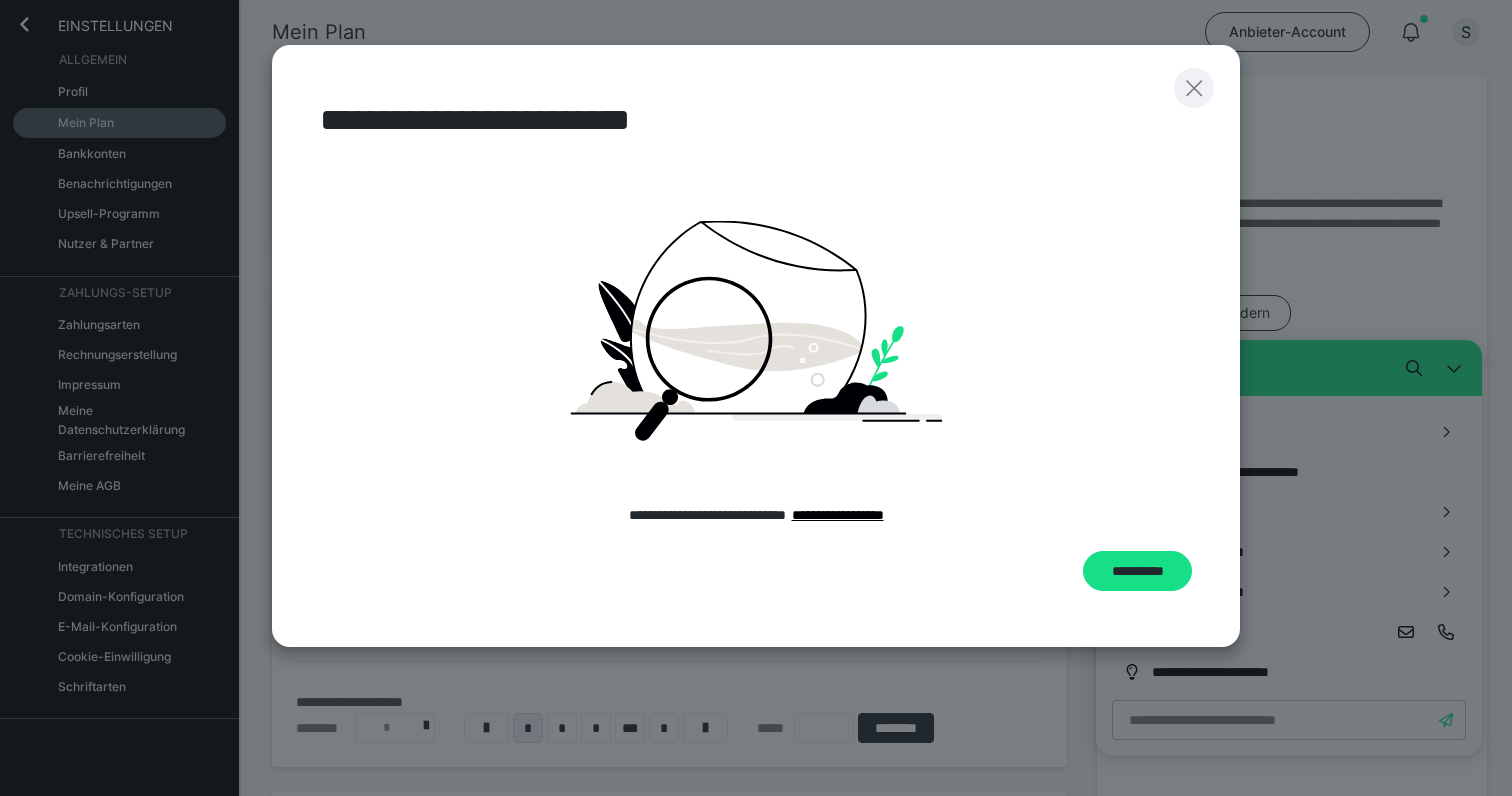 click 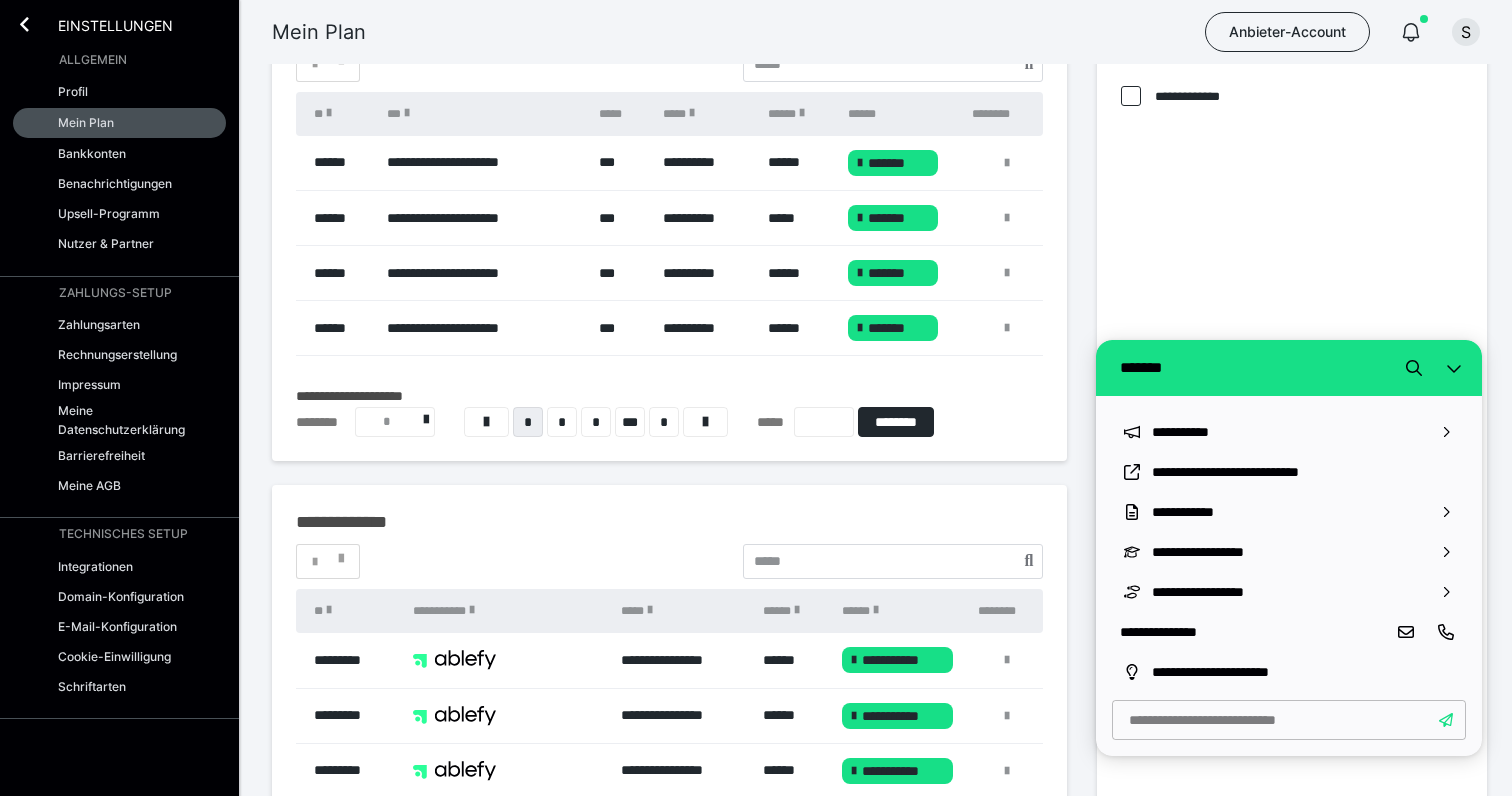 scroll, scrollTop: 308, scrollLeft: 0, axis: vertical 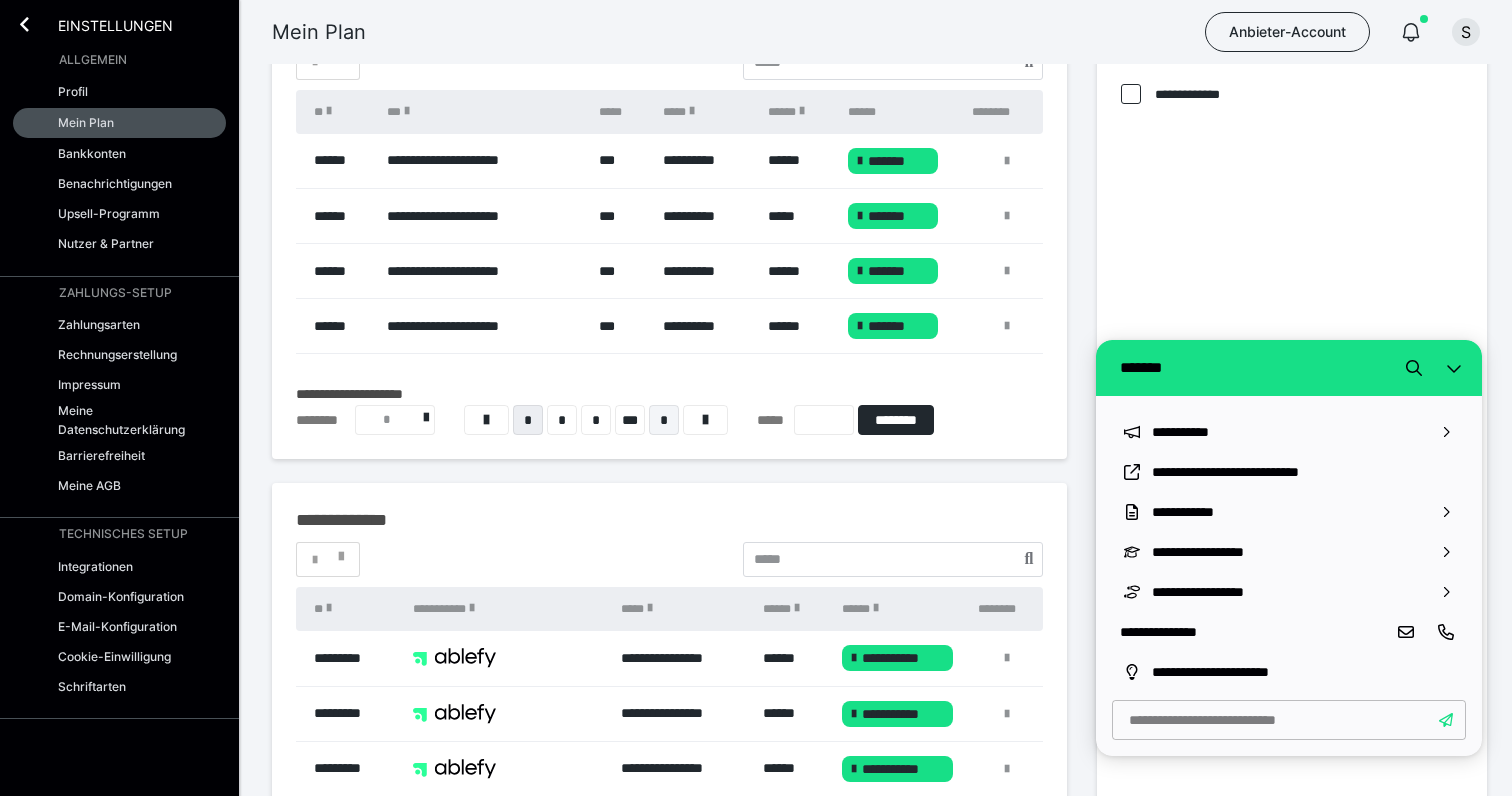 click on "*" at bounding box center [664, 420] 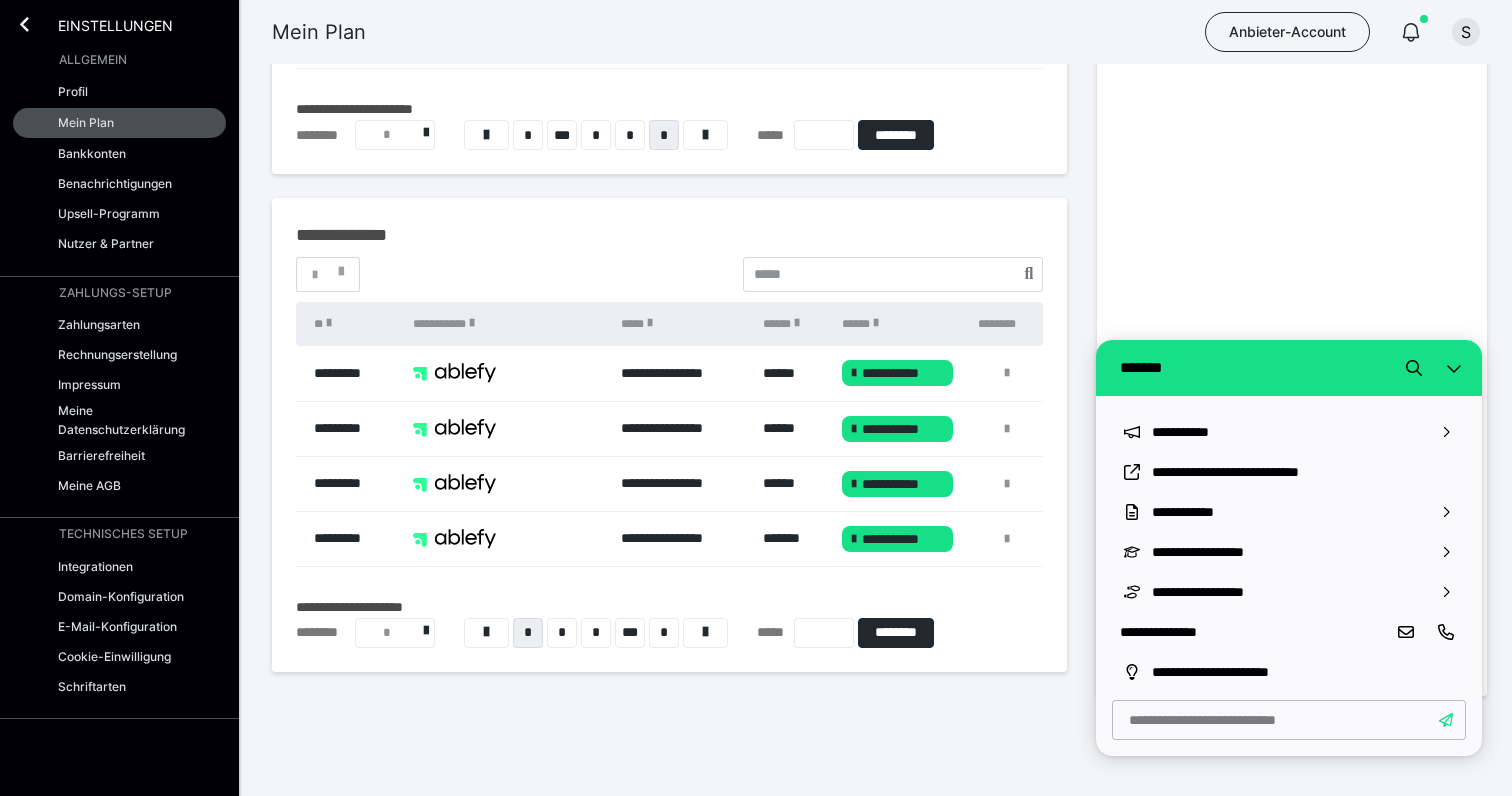 scroll, scrollTop: 482, scrollLeft: 0, axis: vertical 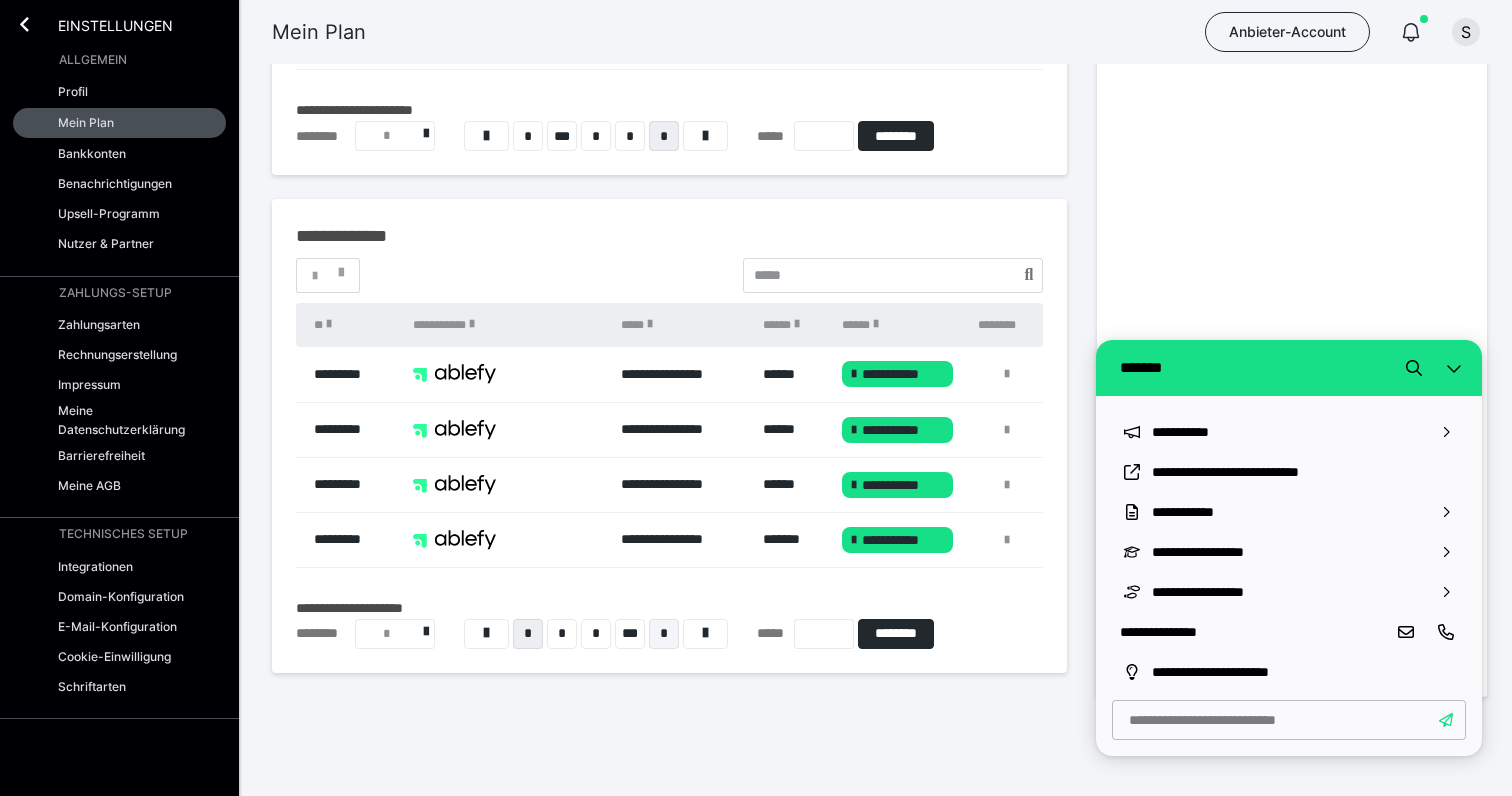 click on "*" at bounding box center (664, 634) 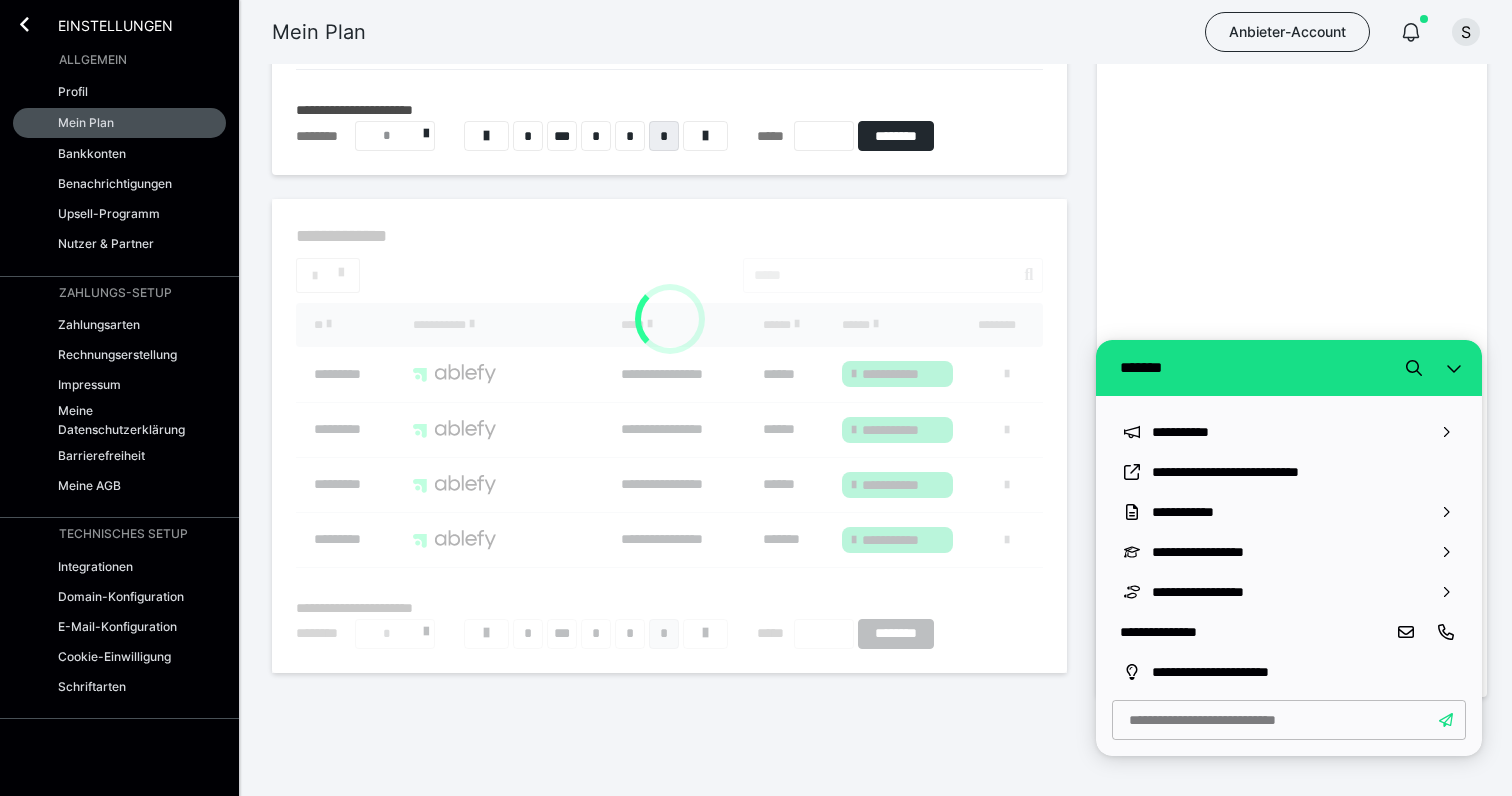 scroll, scrollTop: 372, scrollLeft: 0, axis: vertical 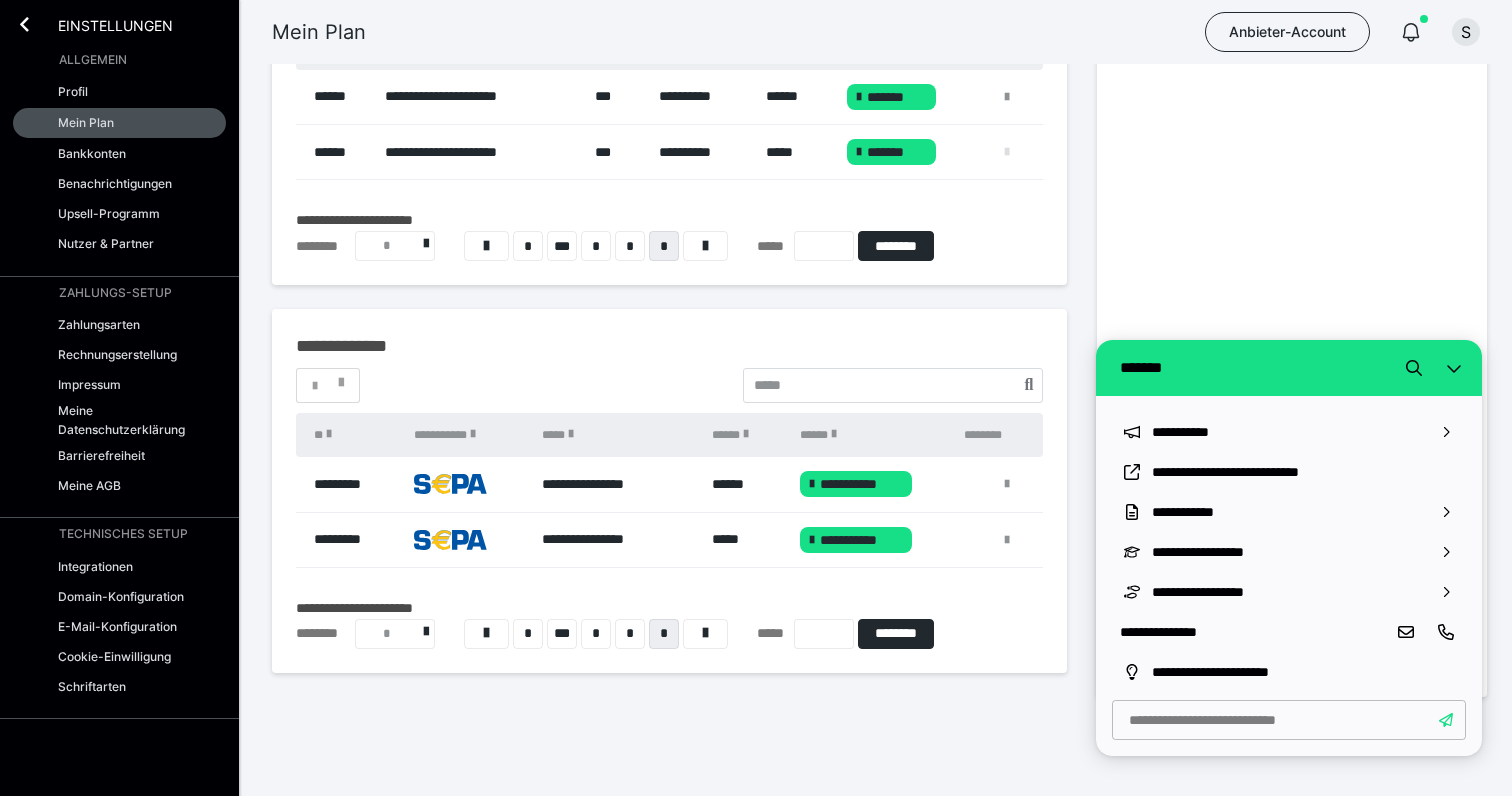 click at bounding box center (1007, 152) 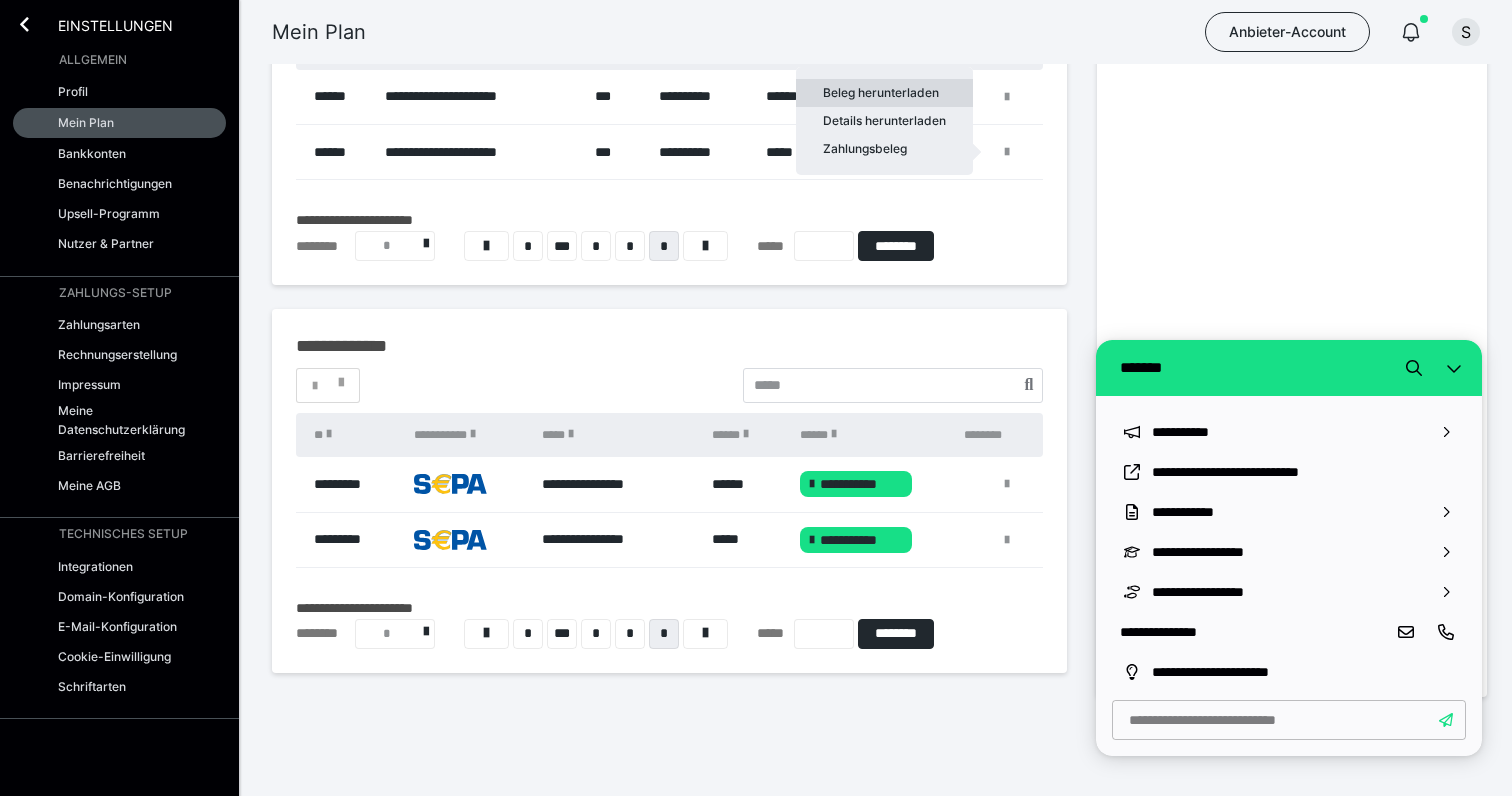 click on "Beleg herunterladen" at bounding box center (884, 93) 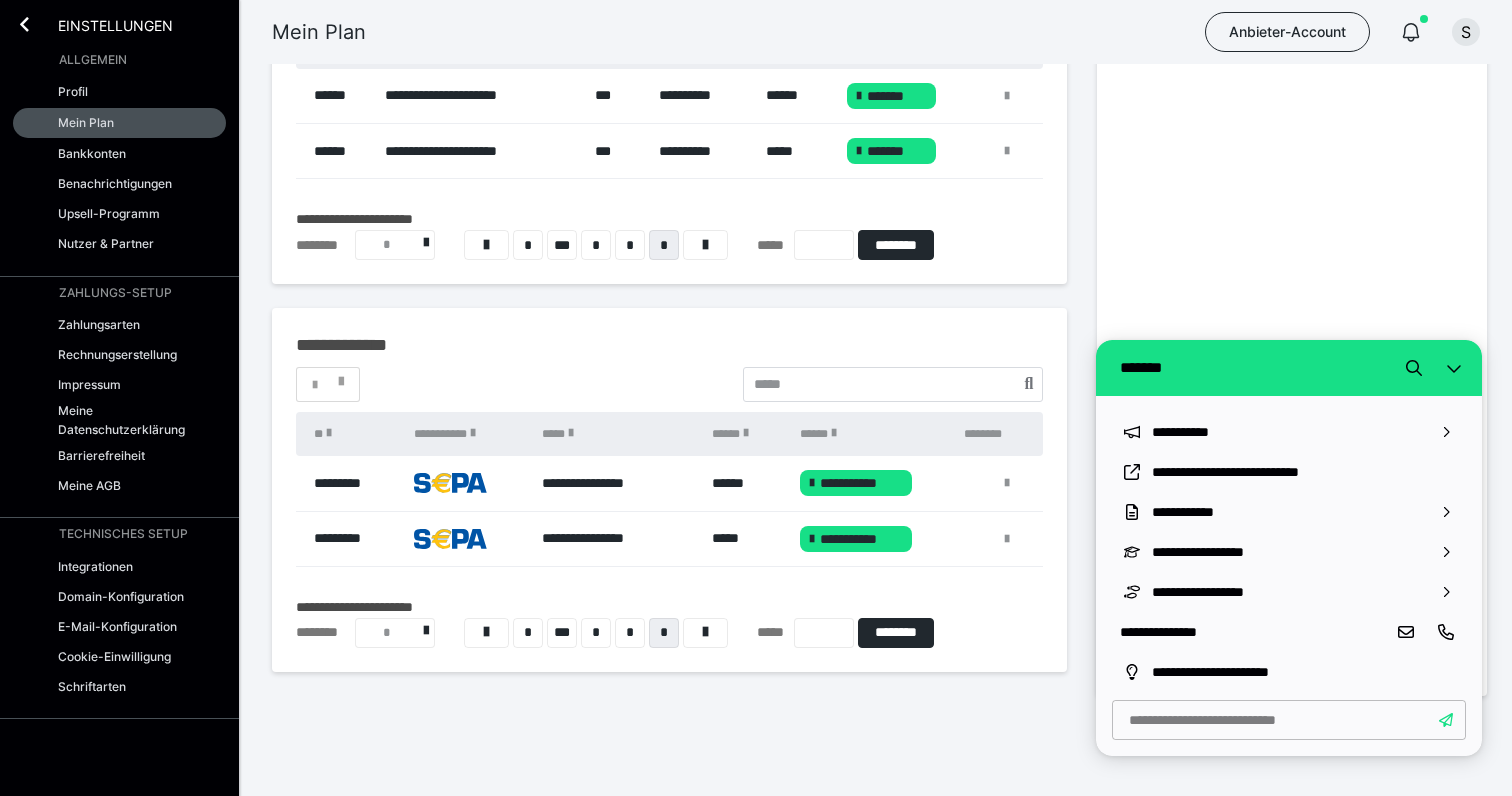 scroll, scrollTop: 372, scrollLeft: 0, axis: vertical 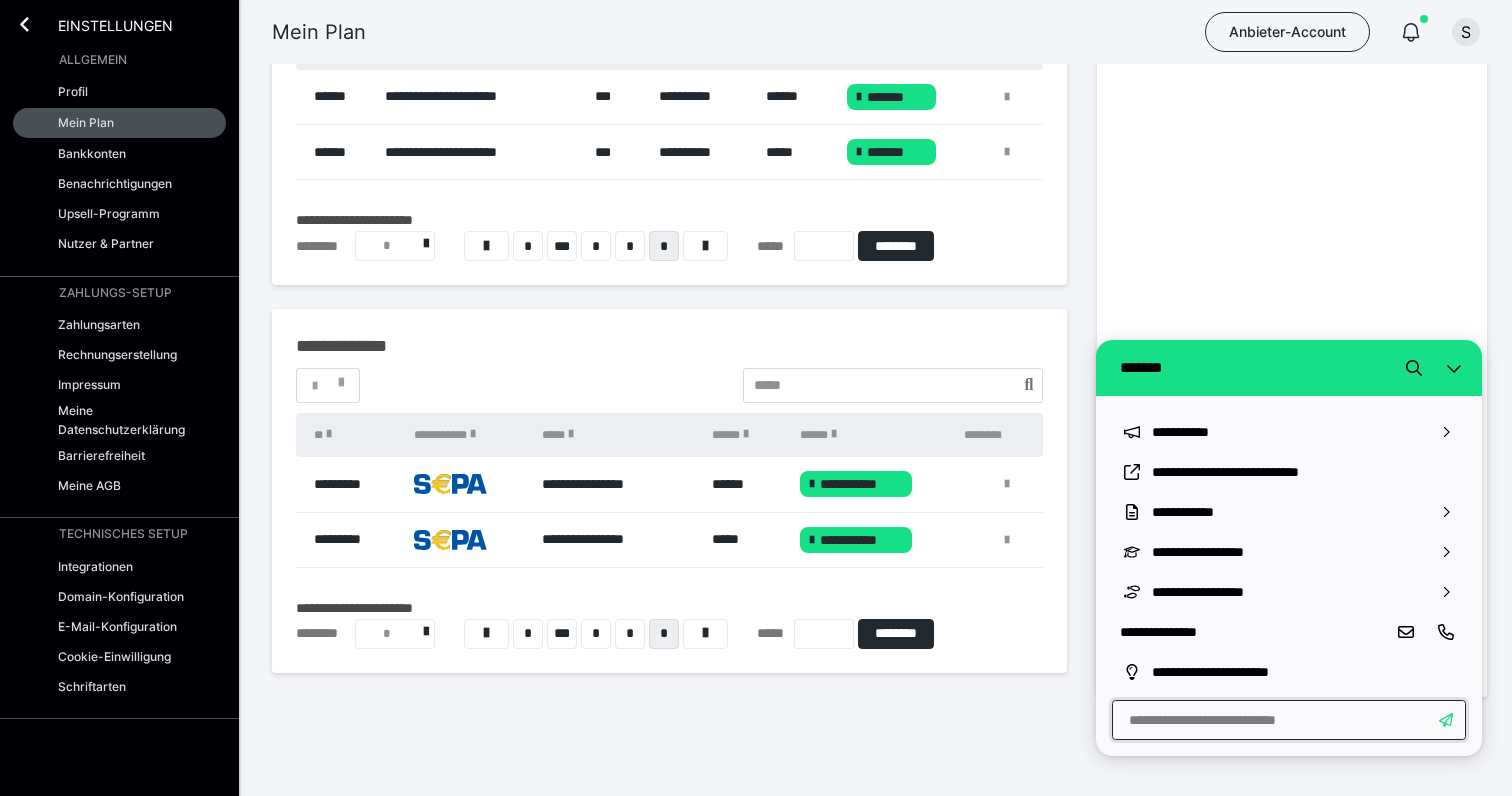 click at bounding box center [1289, 720] 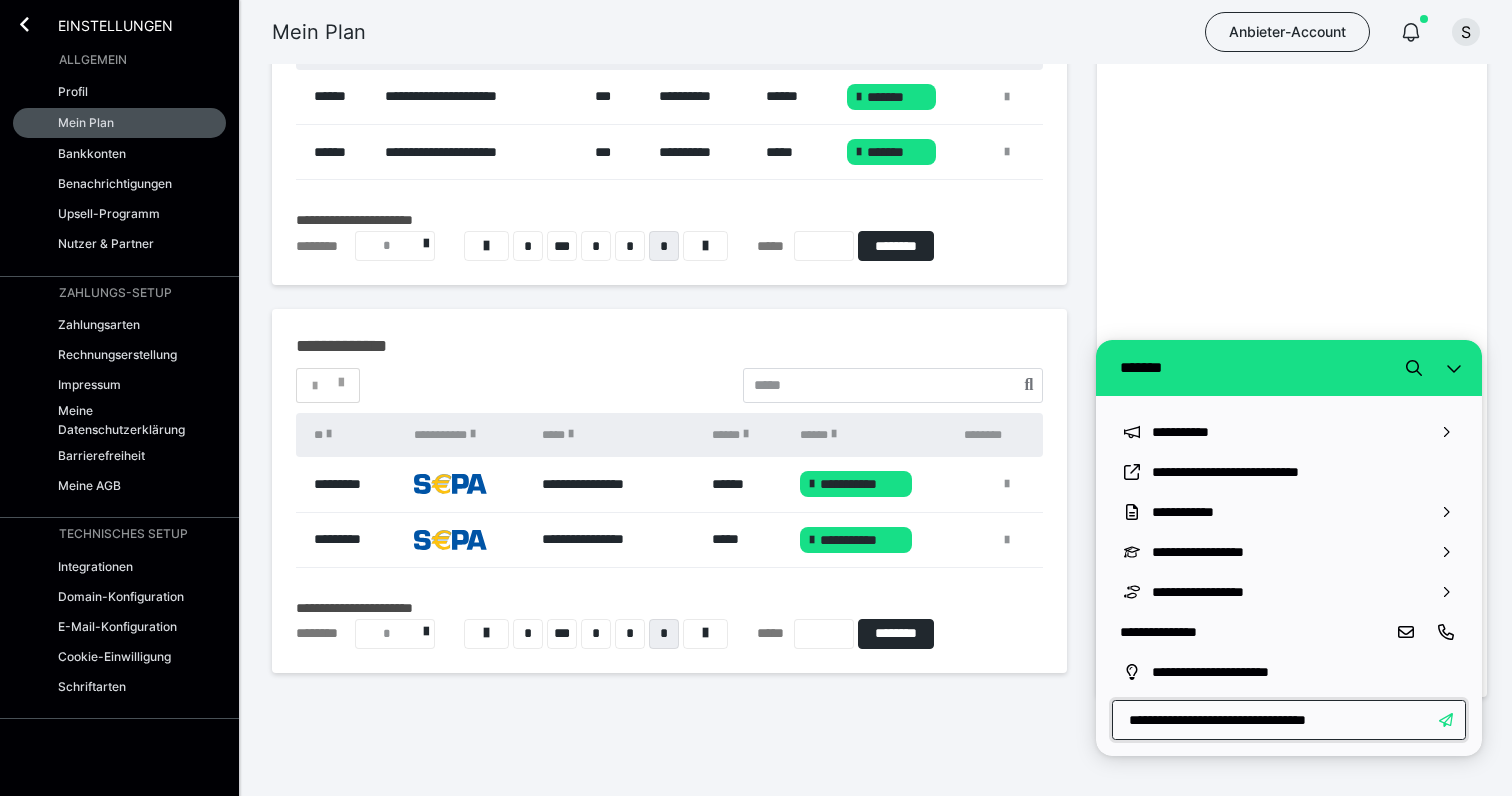 click on "**********" at bounding box center (1289, 720) 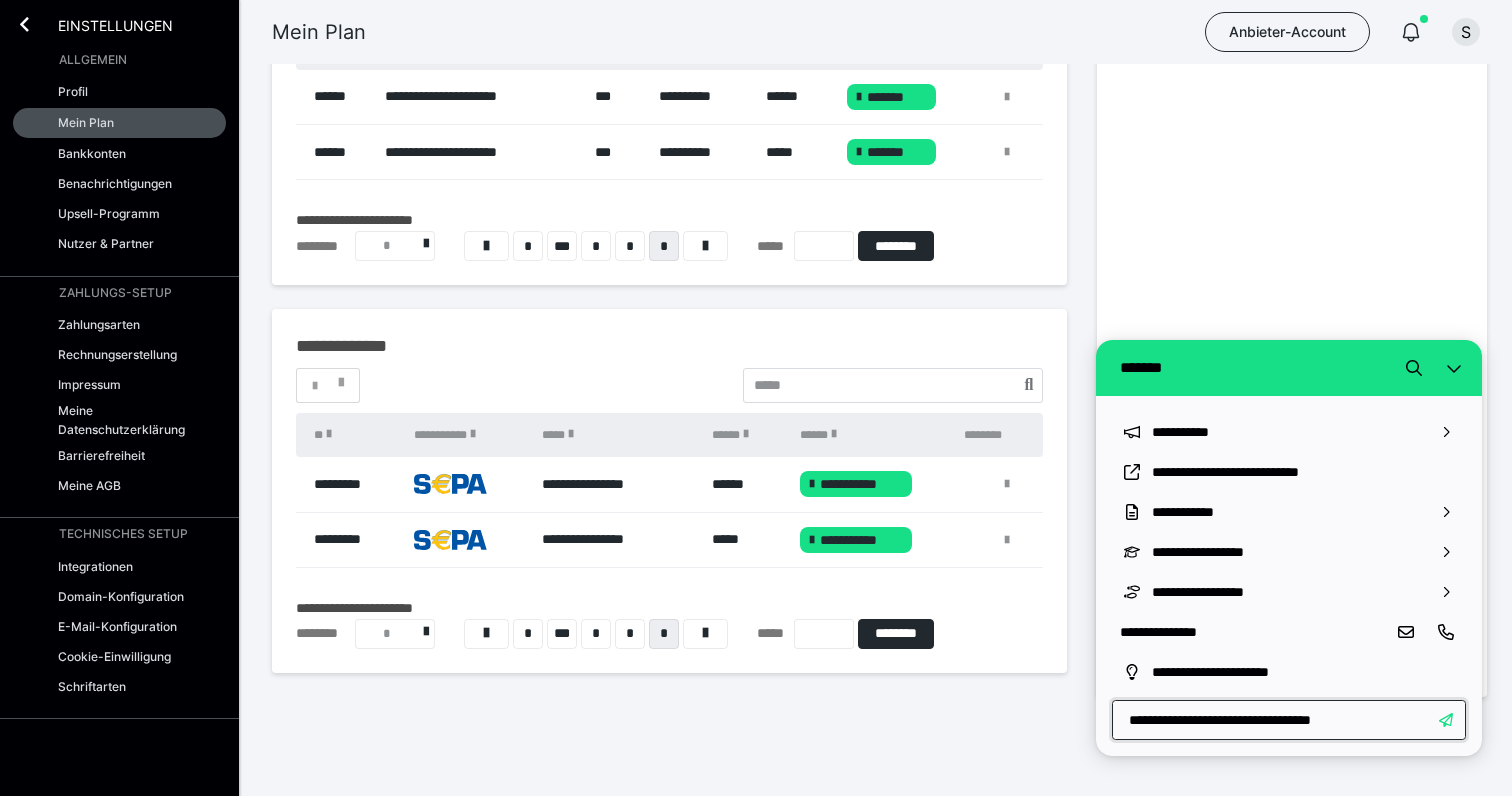 click on "**********" at bounding box center (1289, 720) 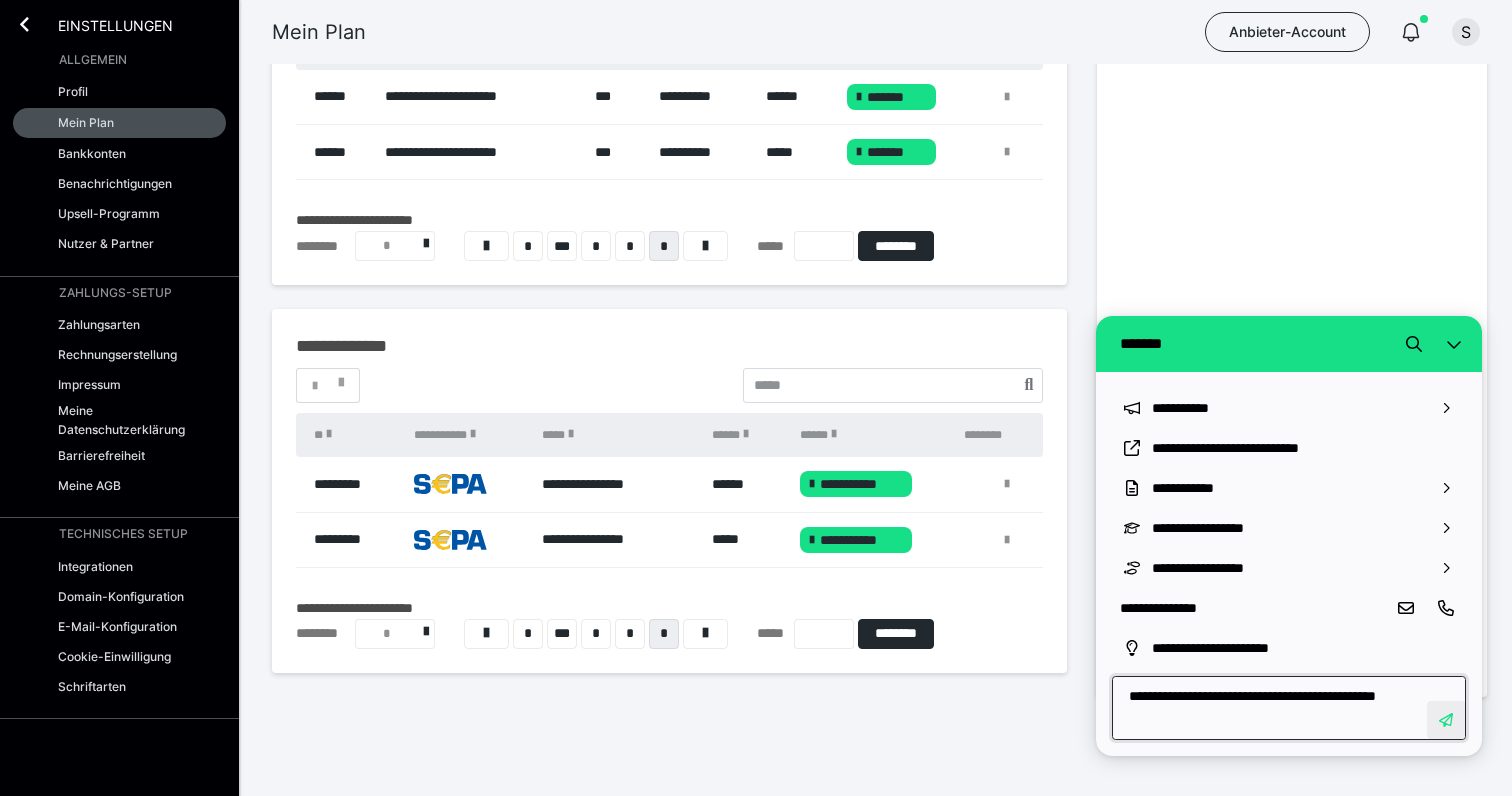type on "**********" 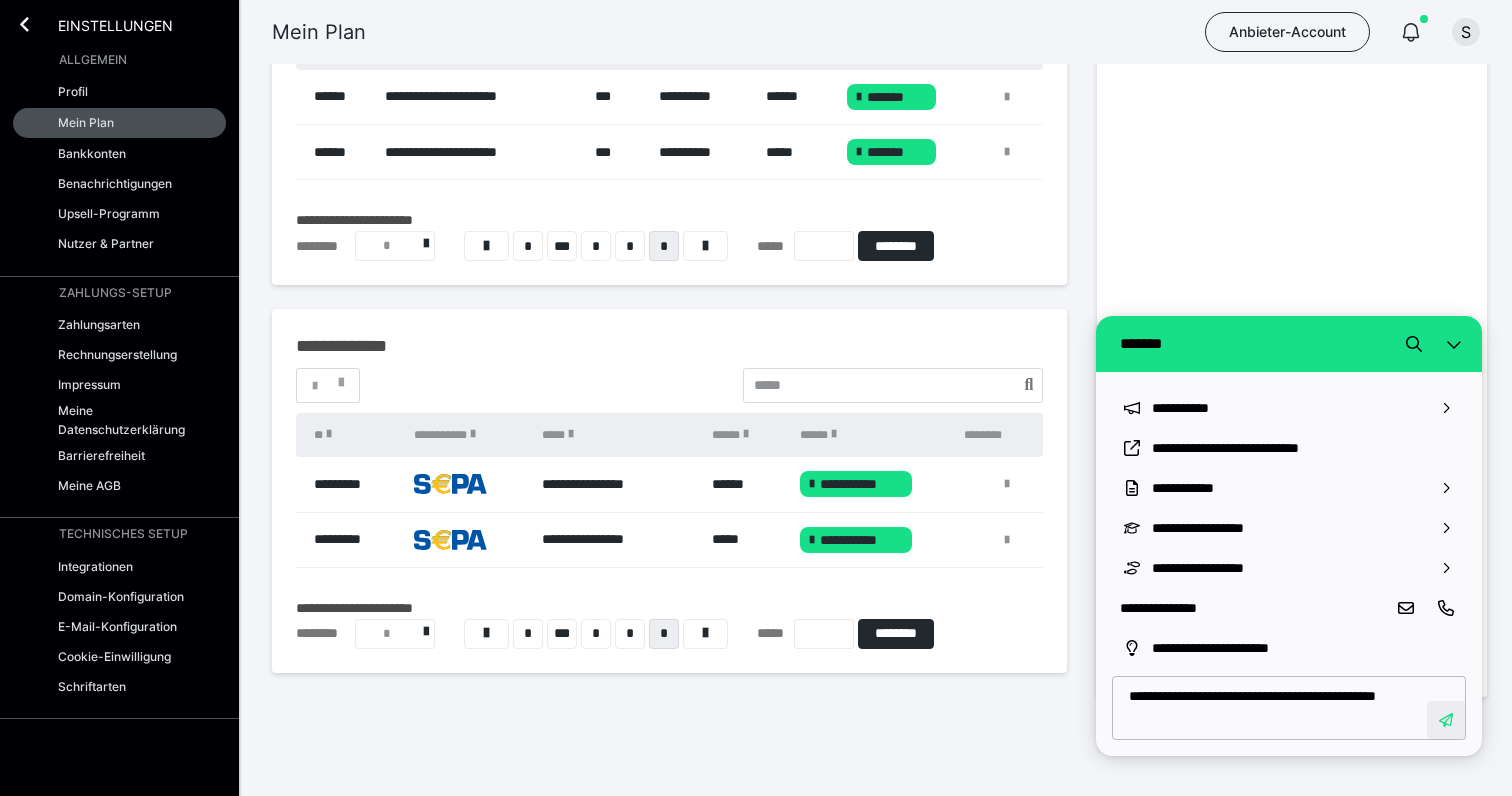 click 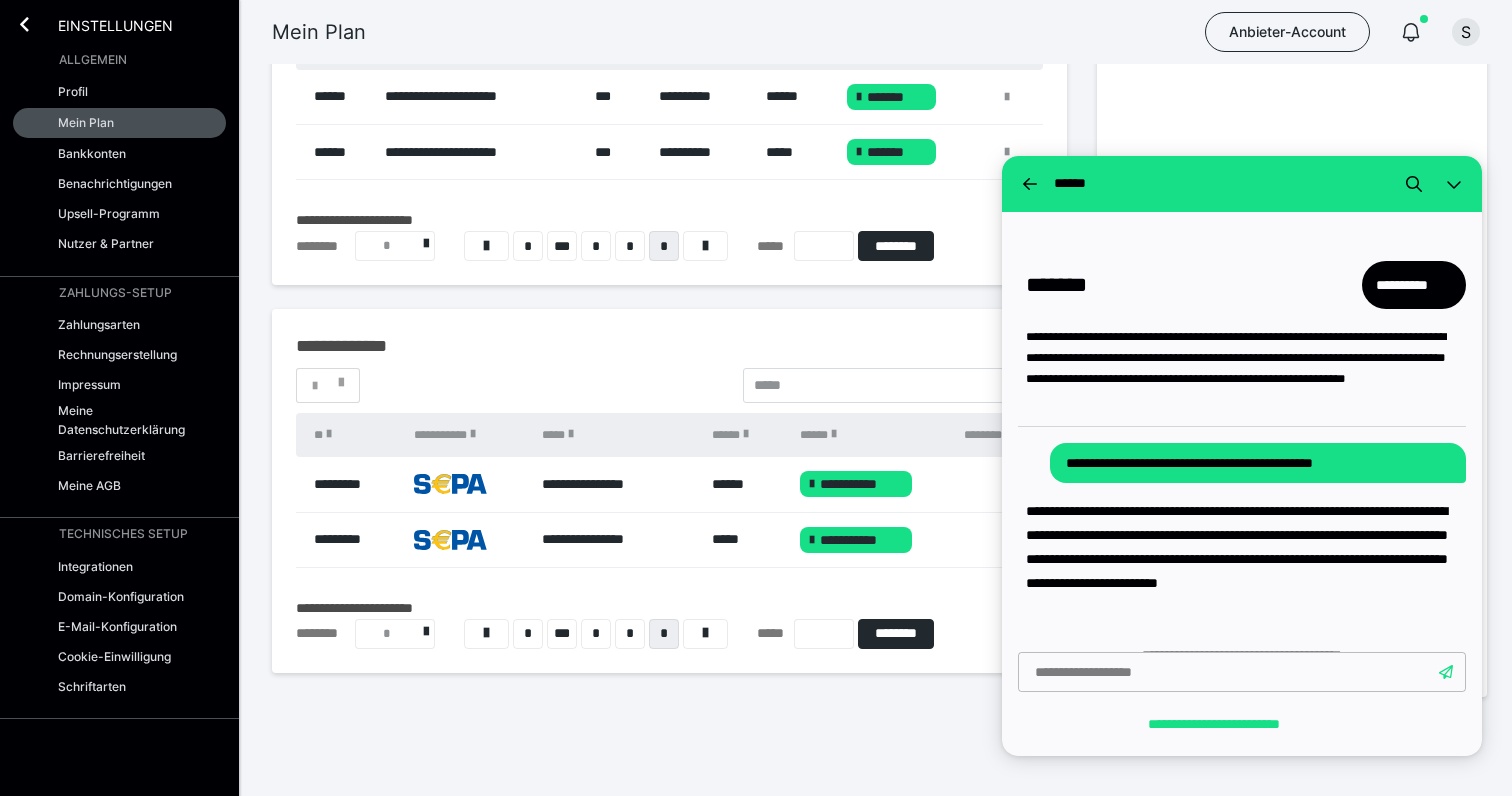 scroll, scrollTop: 23, scrollLeft: 0, axis: vertical 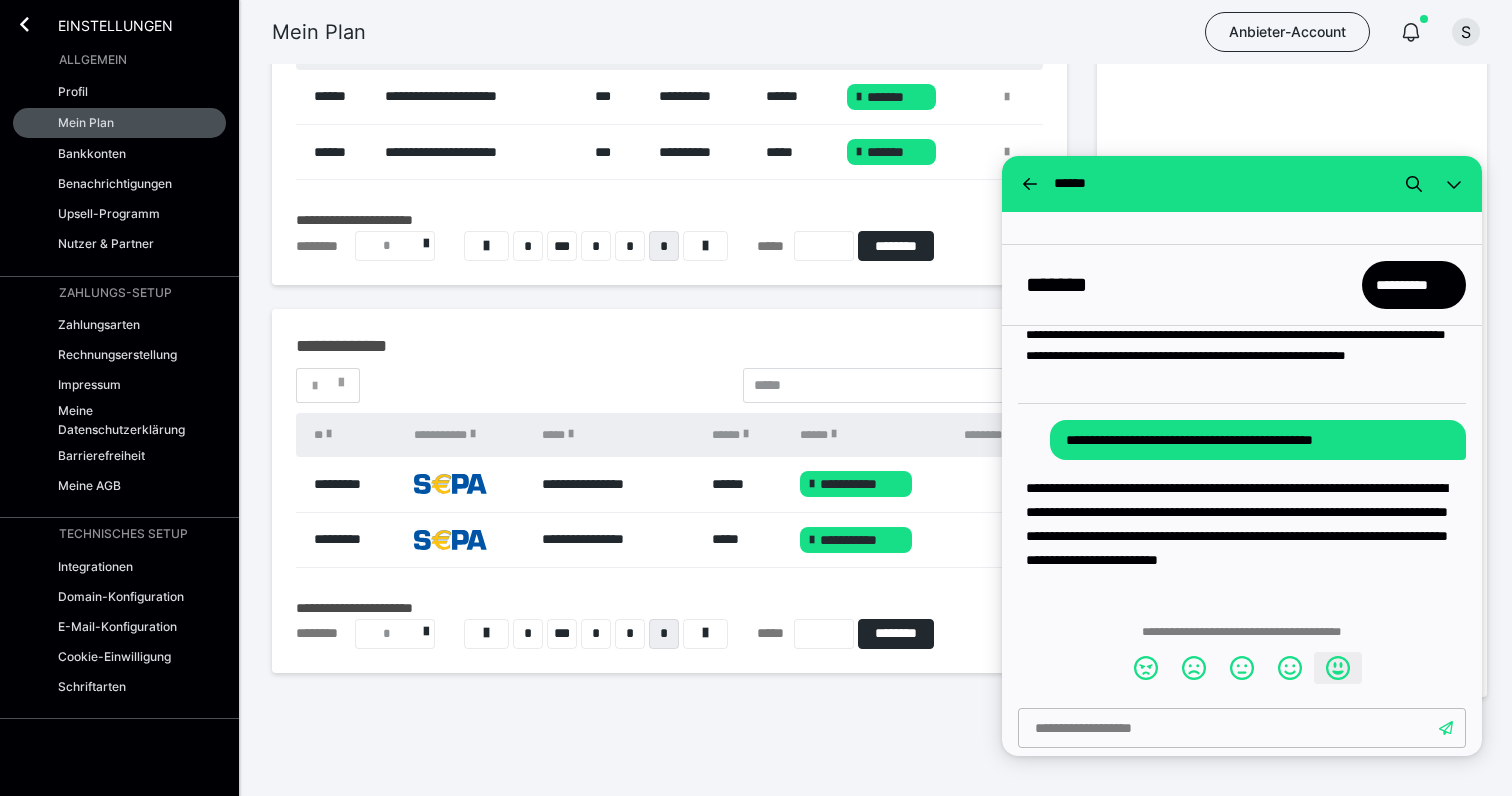 click 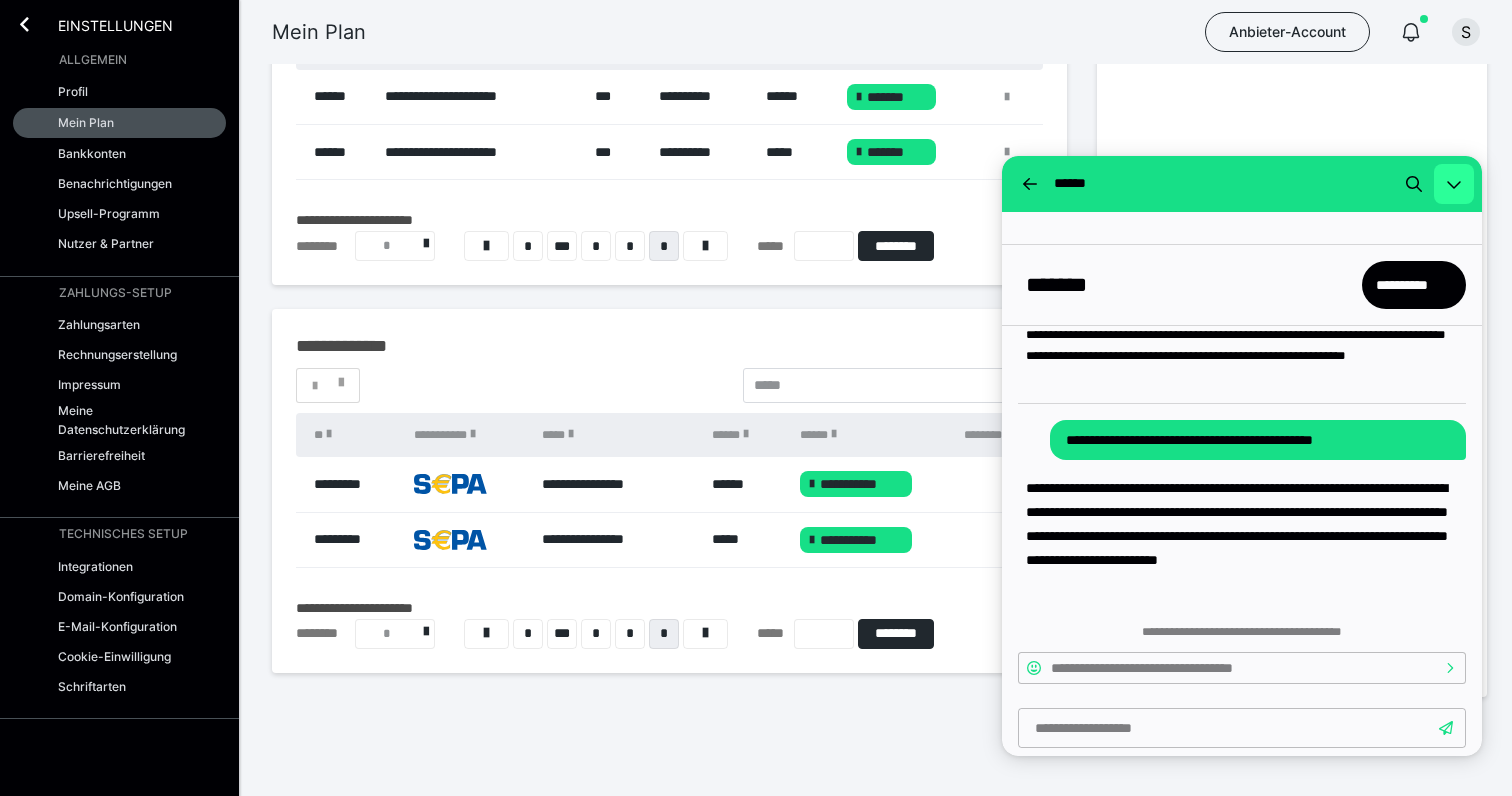 click 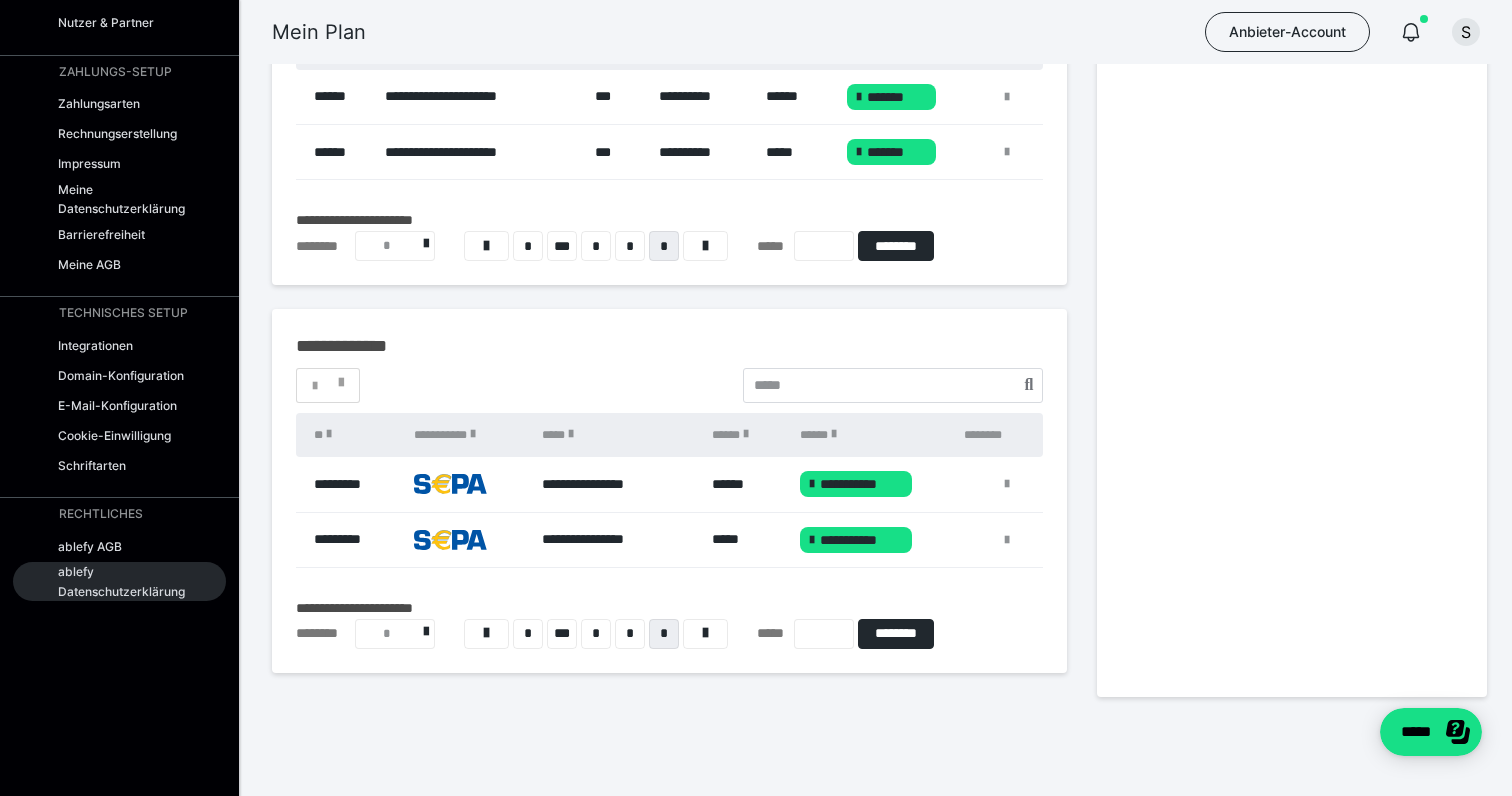 scroll, scrollTop: 223, scrollLeft: 0, axis: vertical 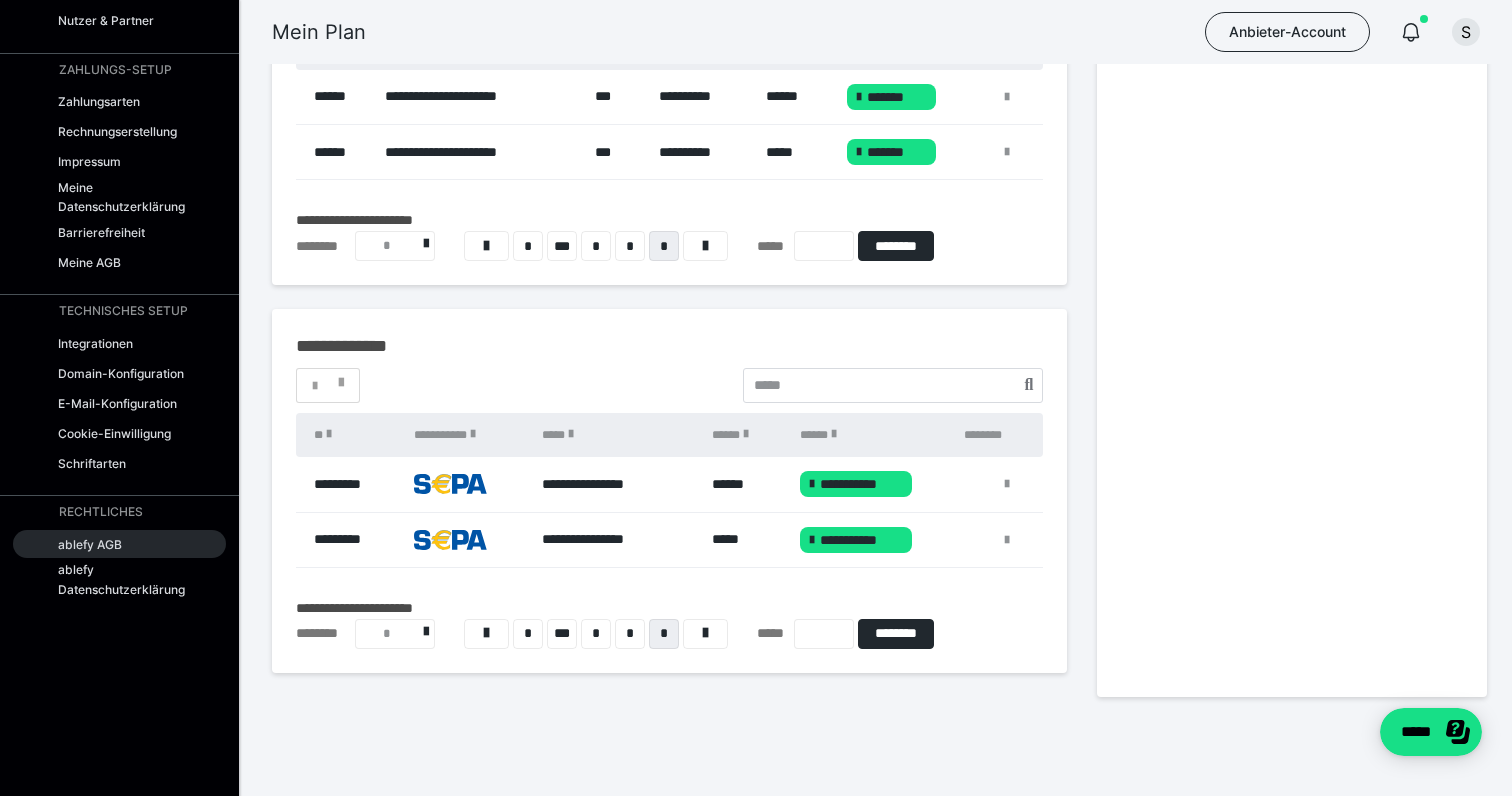 click on "ablefy AGB" at bounding box center [90, 544] 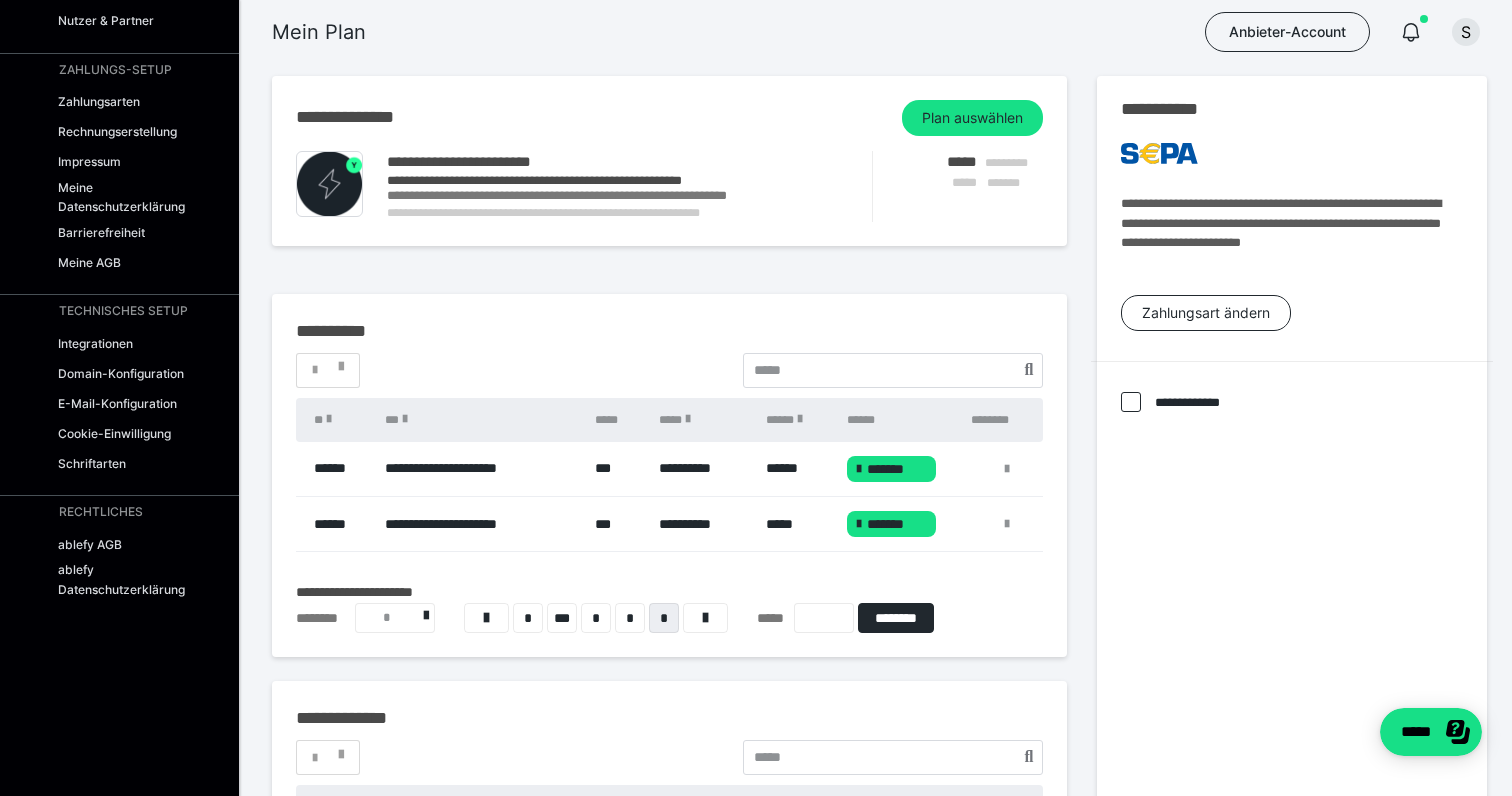 scroll, scrollTop: 0, scrollLeft: 0, axis: both 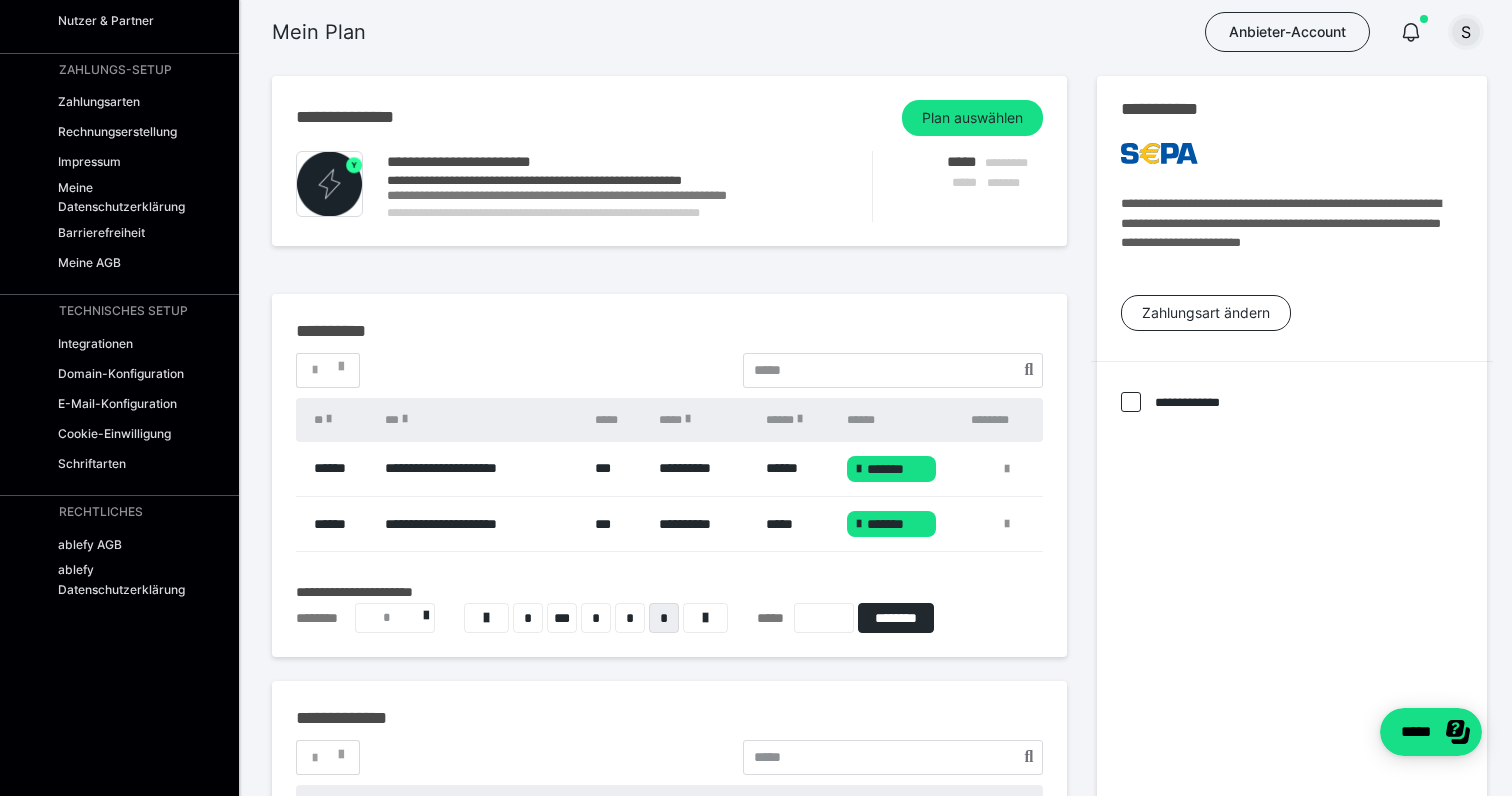 click on "S" at bounding box center [1466, 32] 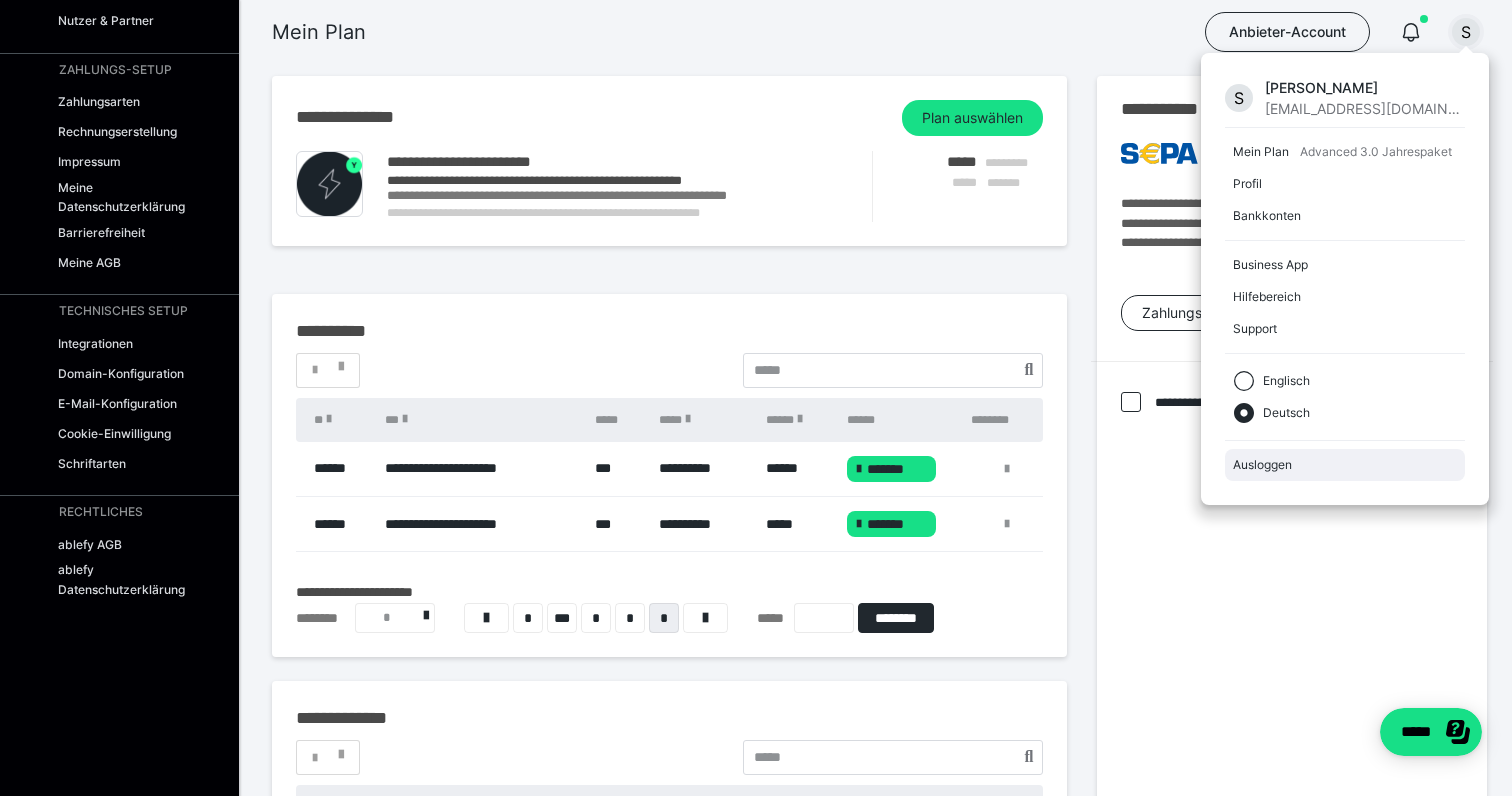 click on "Ausloggen" at bounding box center [1345, 465] 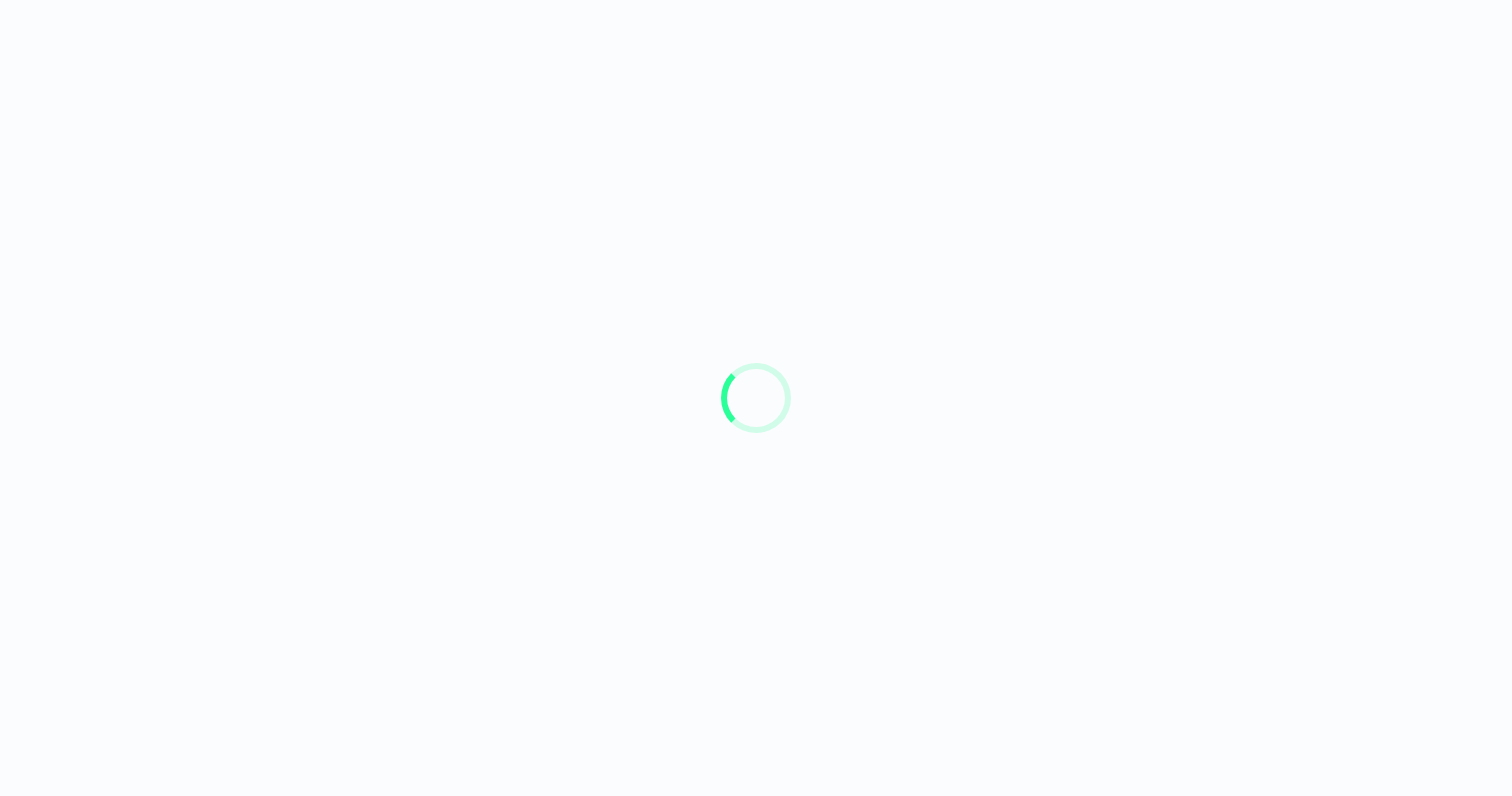 scroll, scrollTop: 0, scrollLeft: 0, axis: both 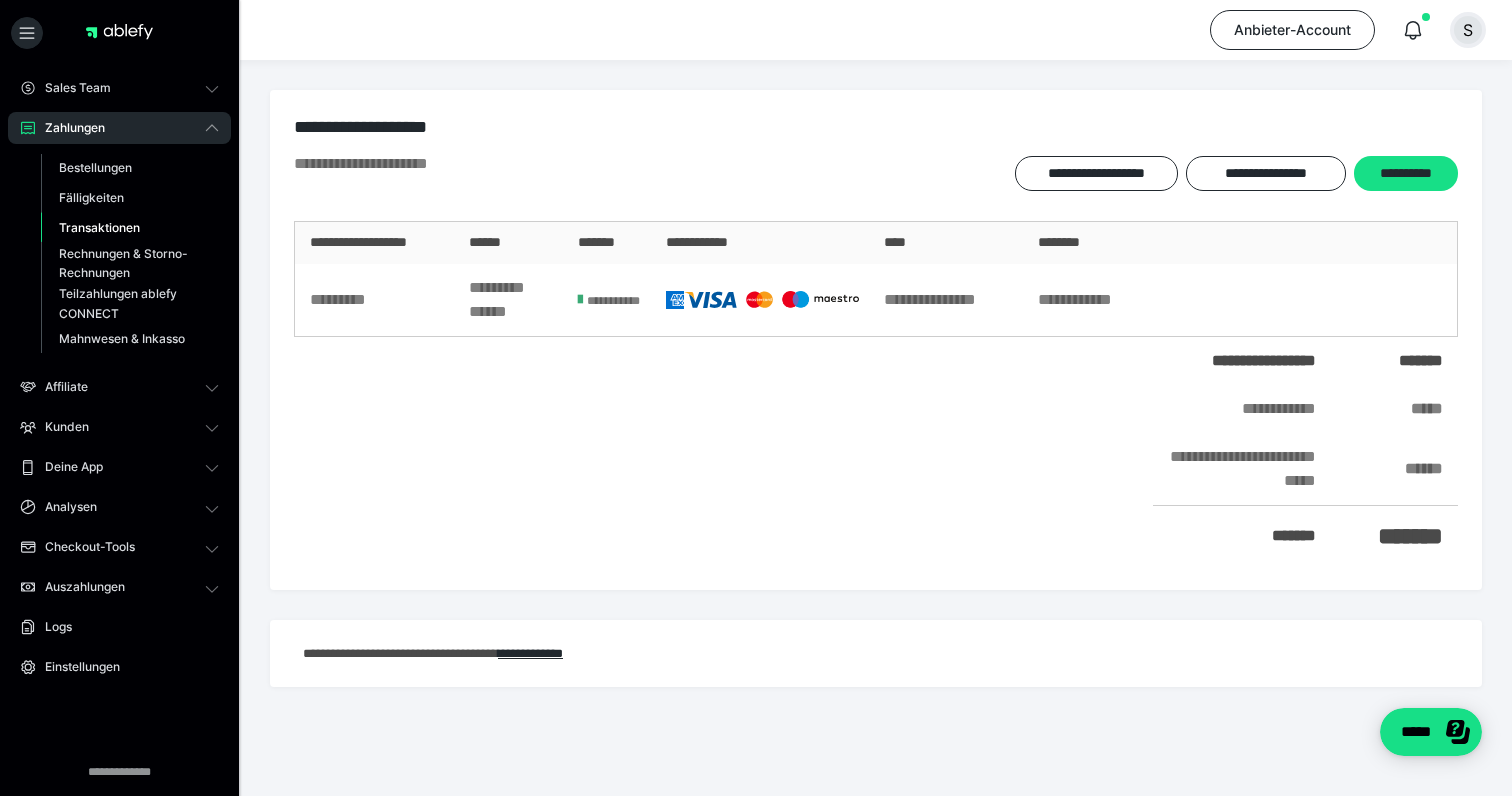 click on "S" at bounding box center [1468, 30] 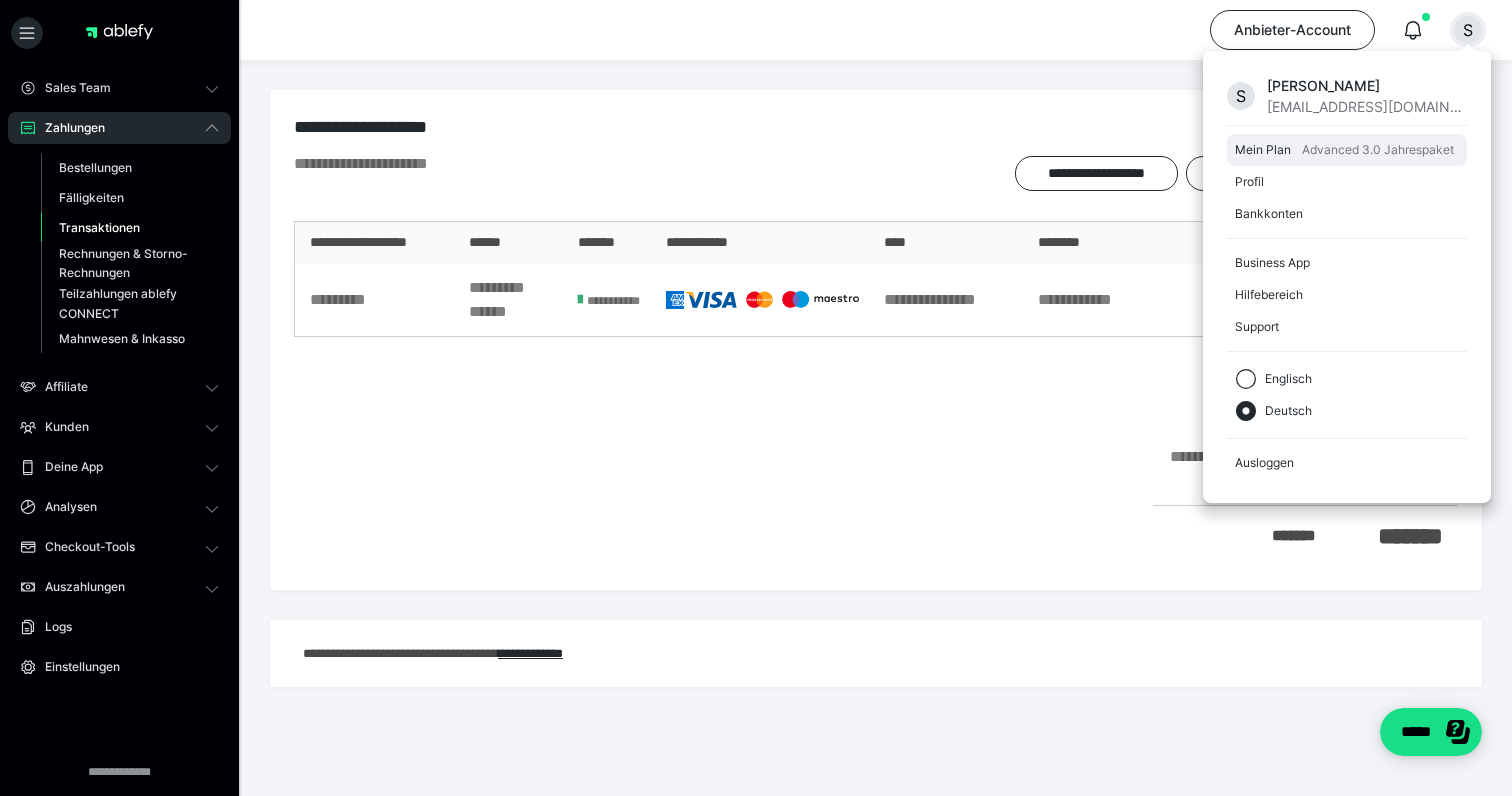 click on "Mein Plan" at bounding box center [1264, 150] 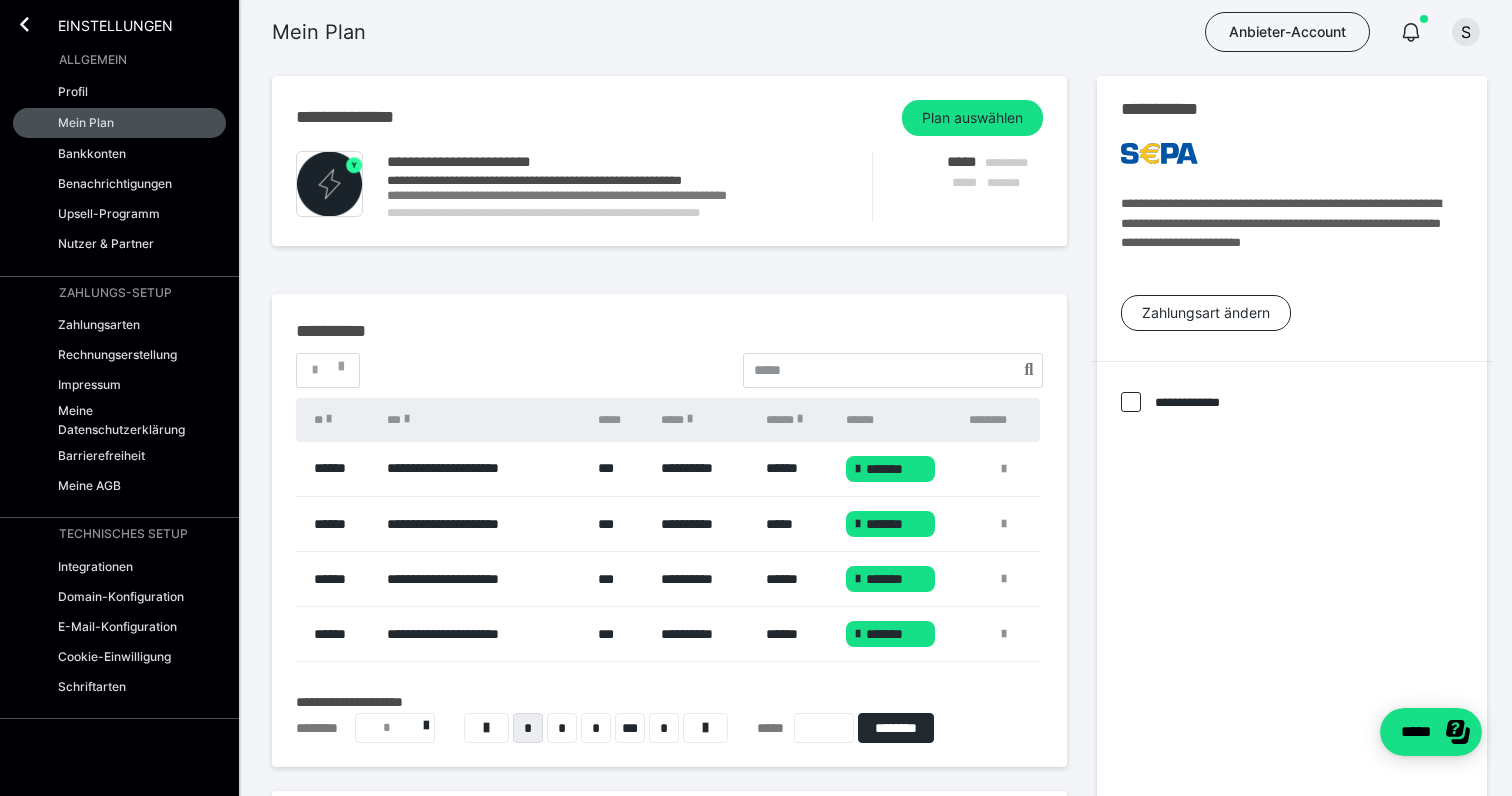 scroll, scrollTop: 0, scrollLeft: 0, axis: both 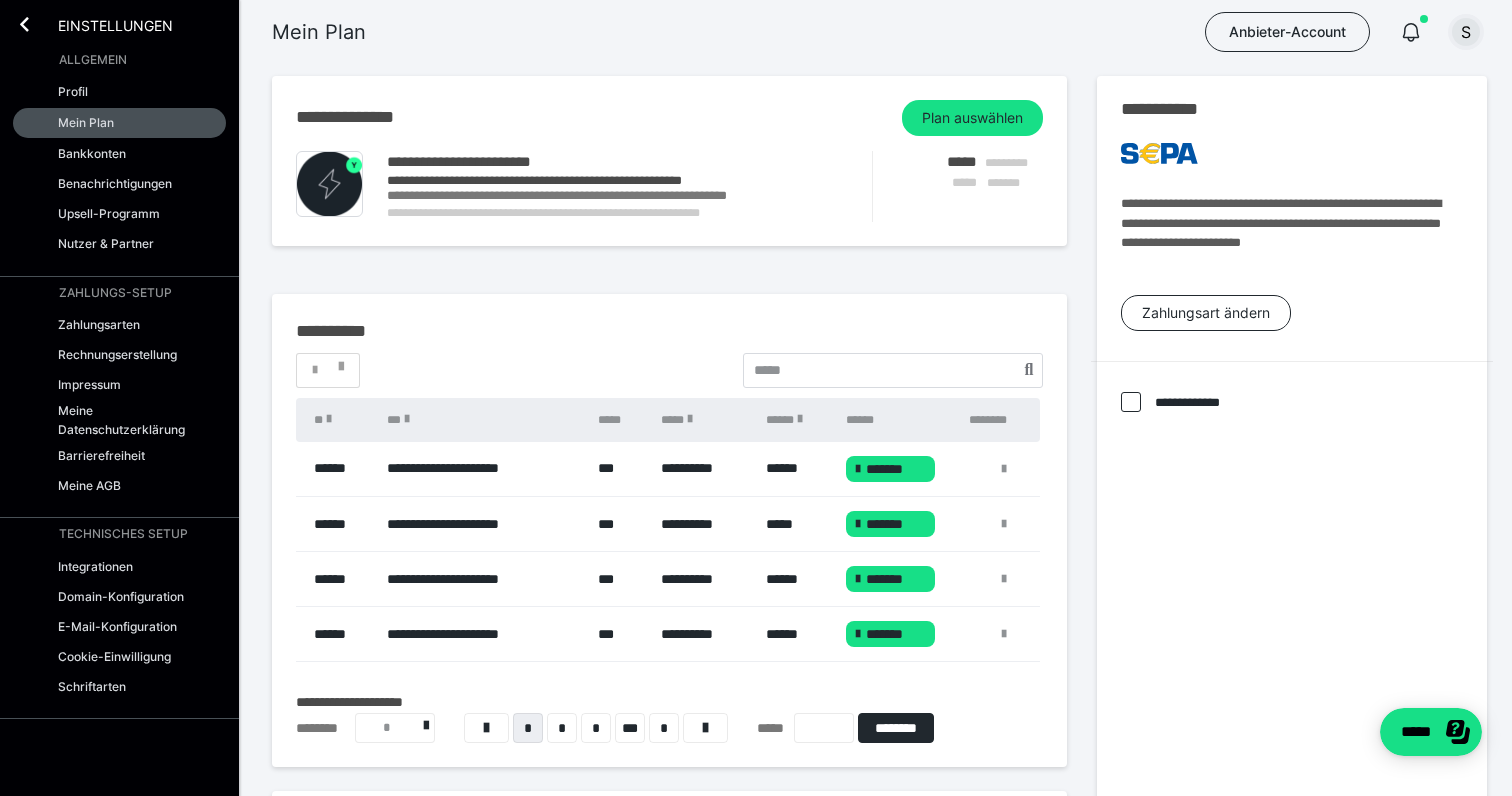 click on "S" at bounding box center [1466, 32] 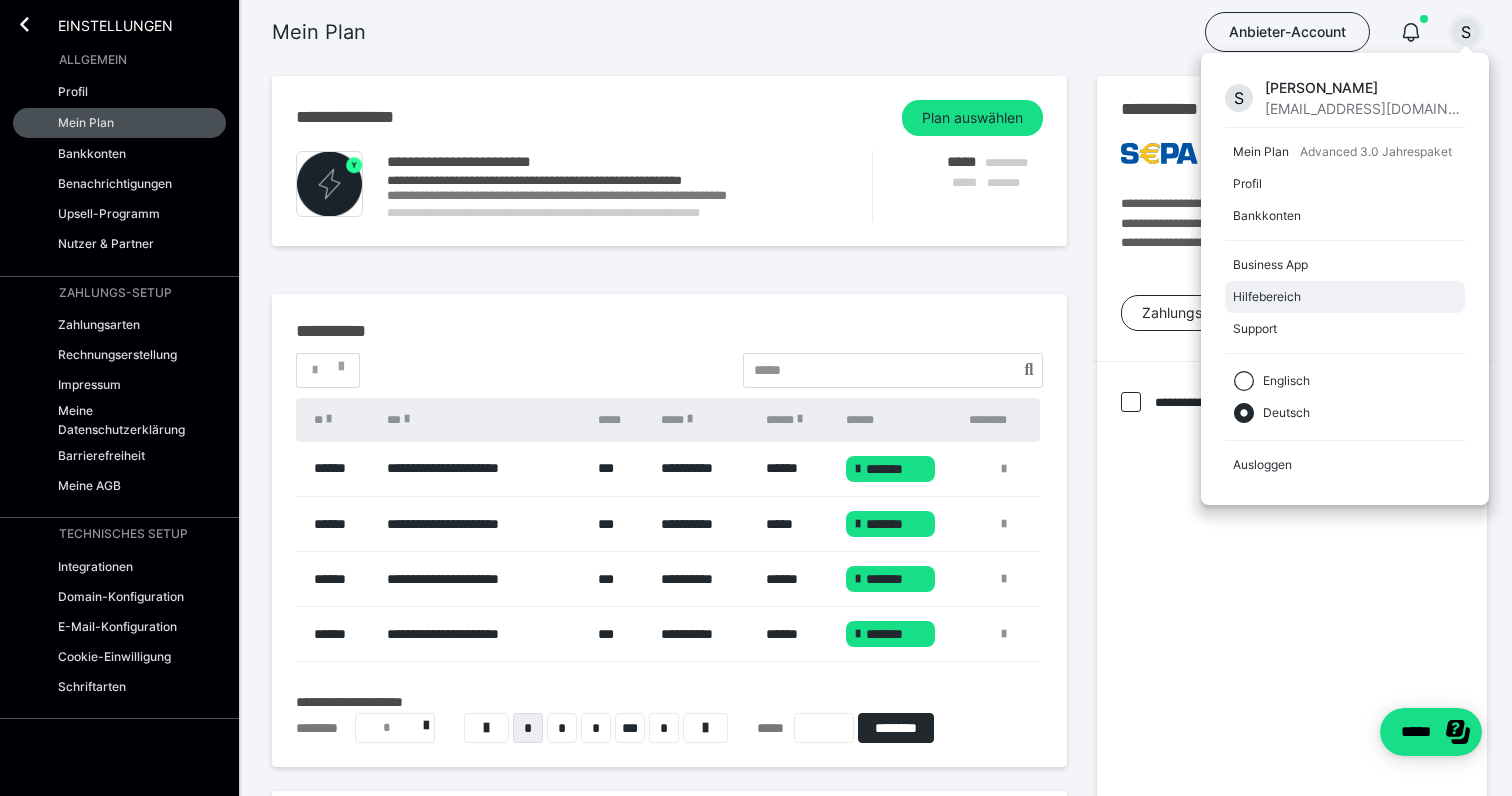 click on "Hilfebereich" at bounding box center (1345, 297) 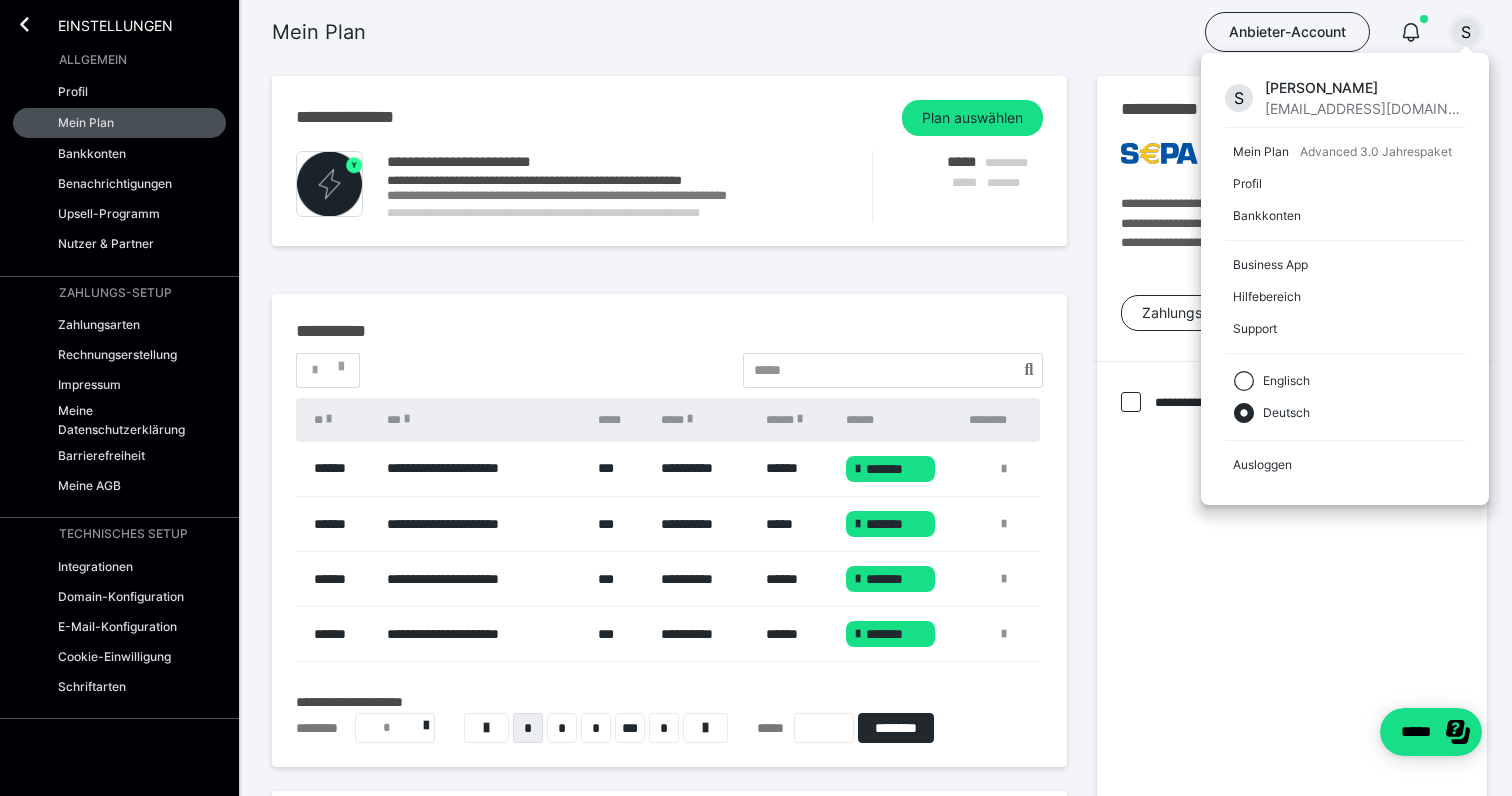 click on "**********" at bounding box center [1292, 682] 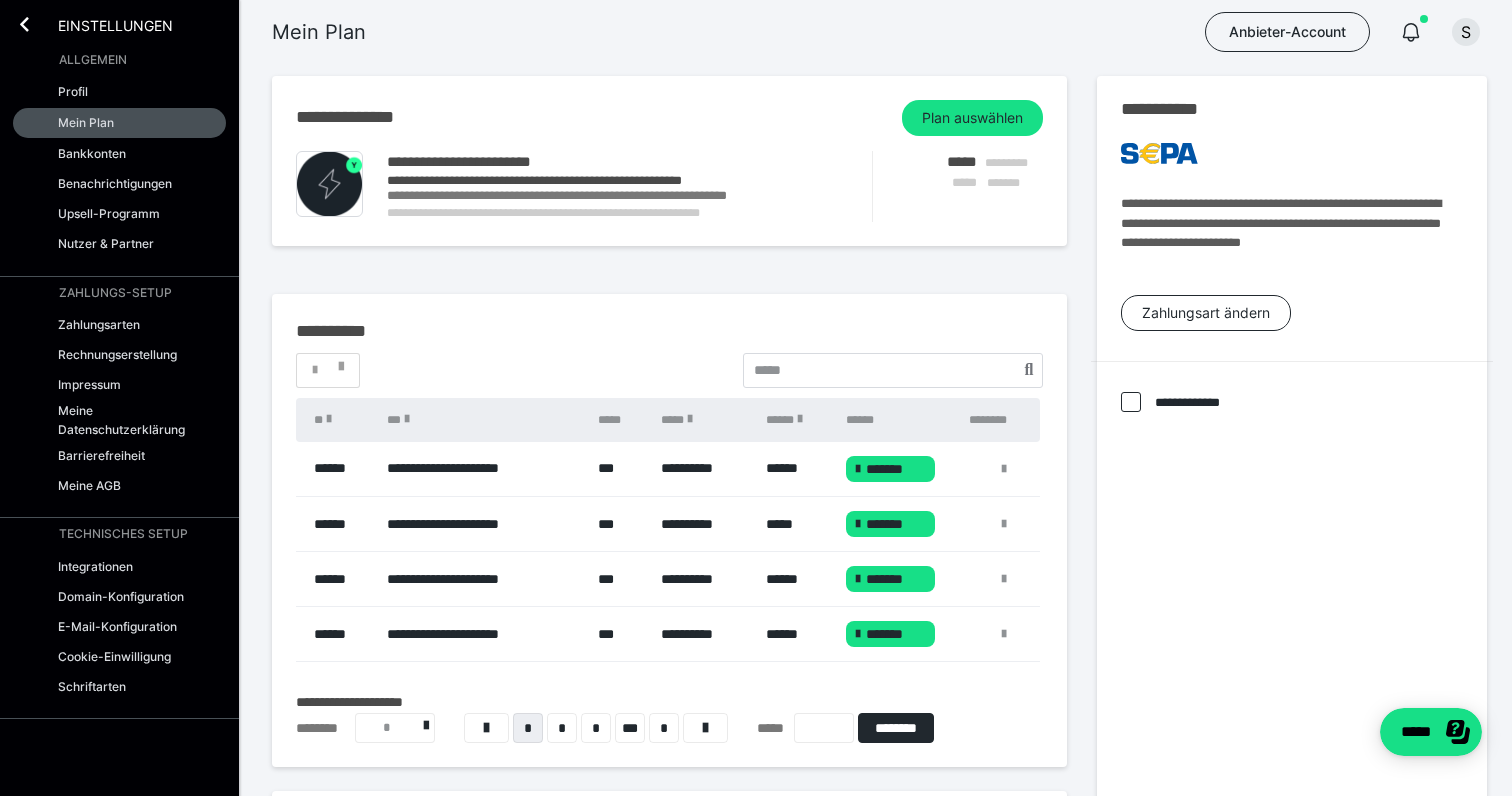 scroll, scrollTop: 0, scrollLeft: 0, axis: both 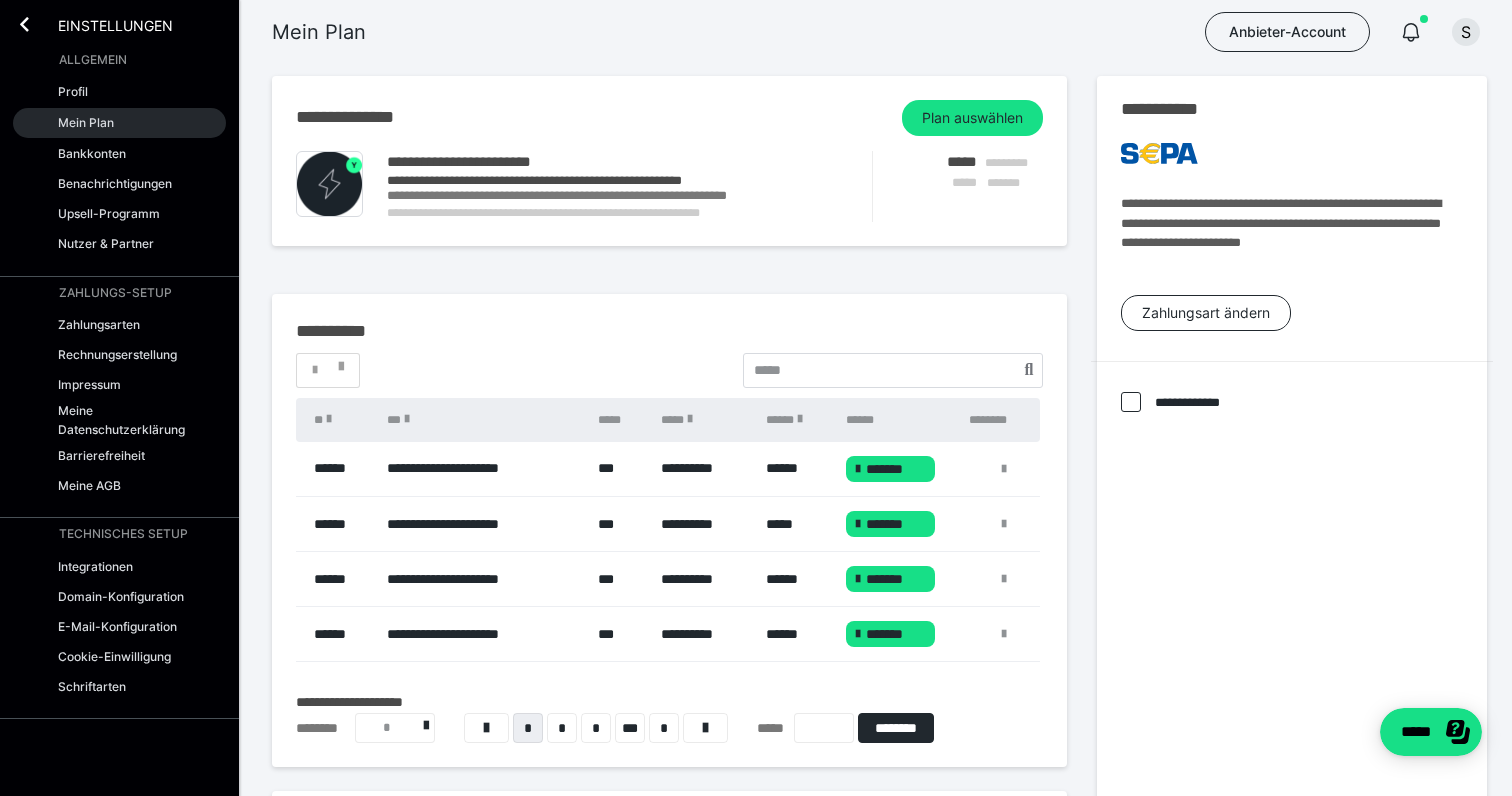 click on "Mein Plan" at bounding box center (119, 123) 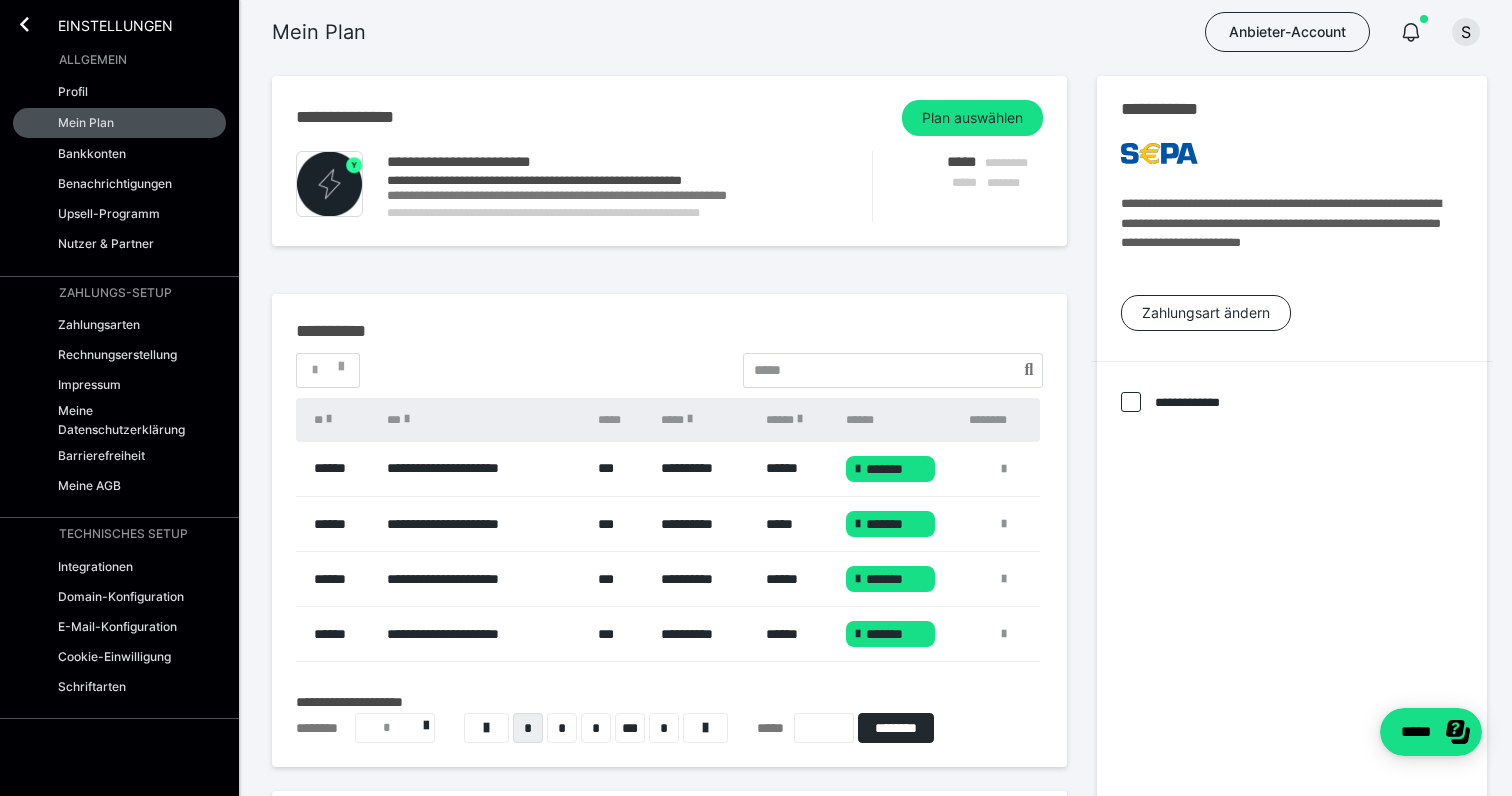 scroll, scrollTop: 0, scrollLeft: 0, axis: both 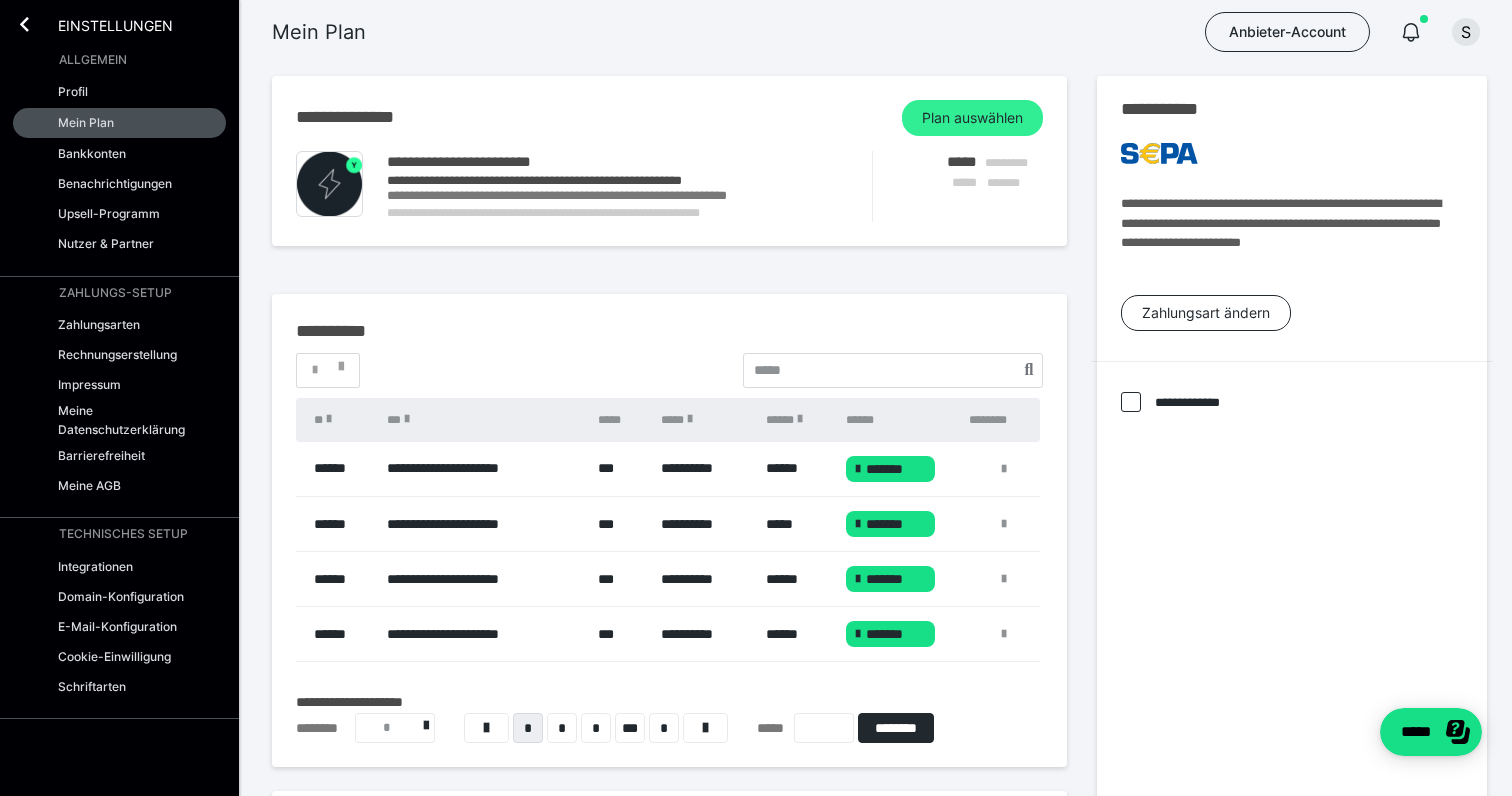 click on "Plan auswählen" at bounding box center [972, 118] 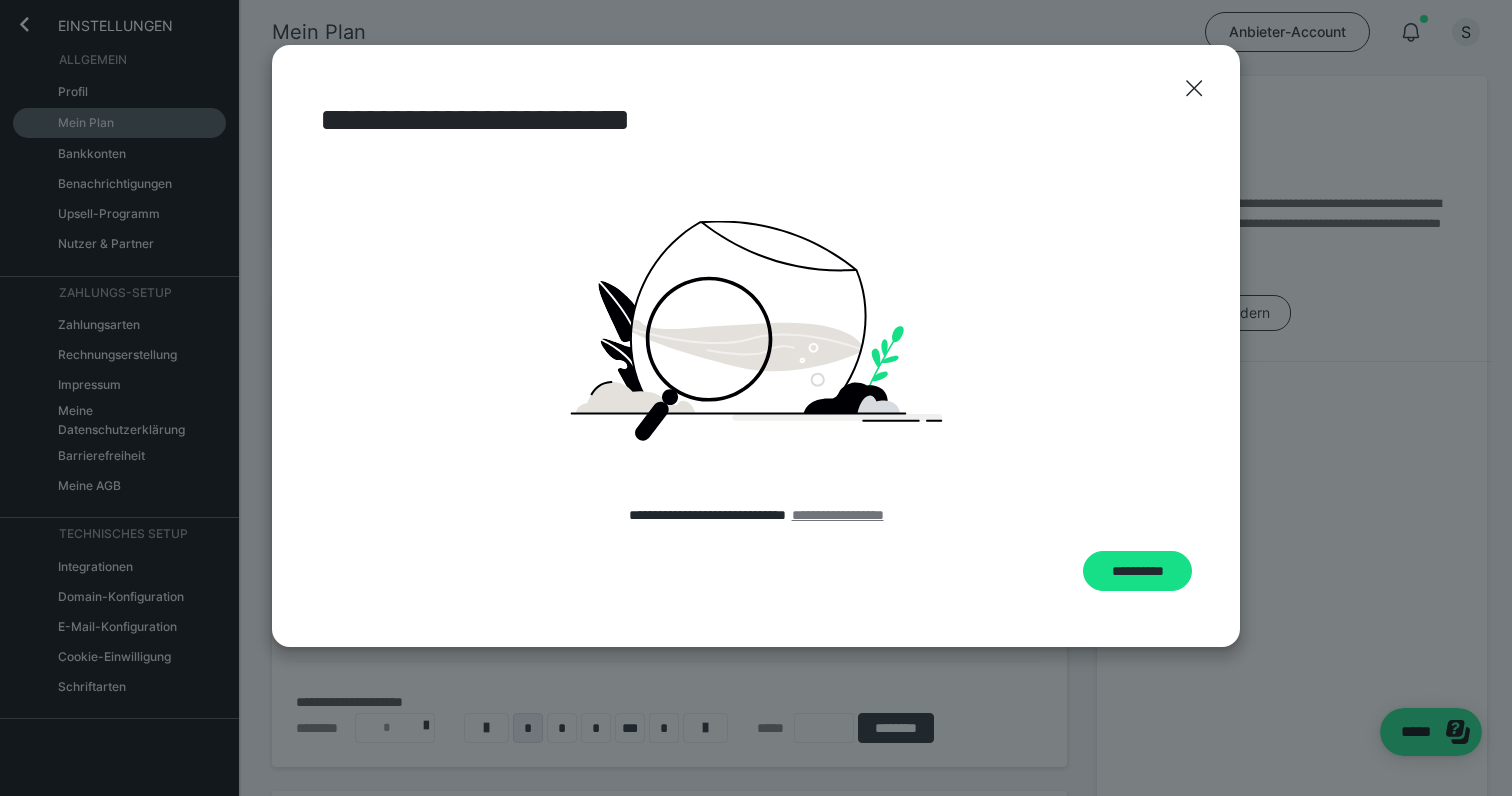 click on "**********" at bounding box center (838, 515) 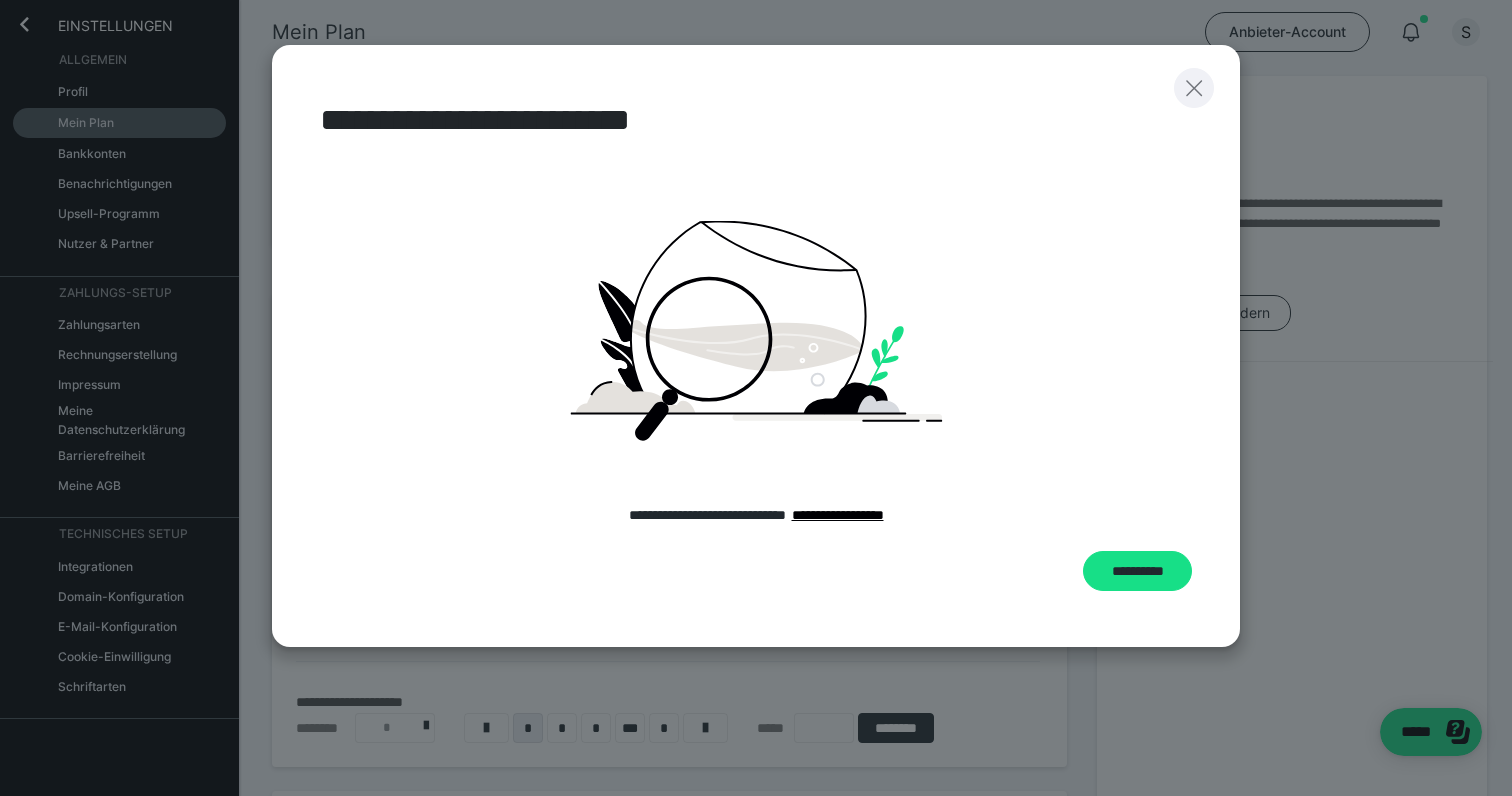 click 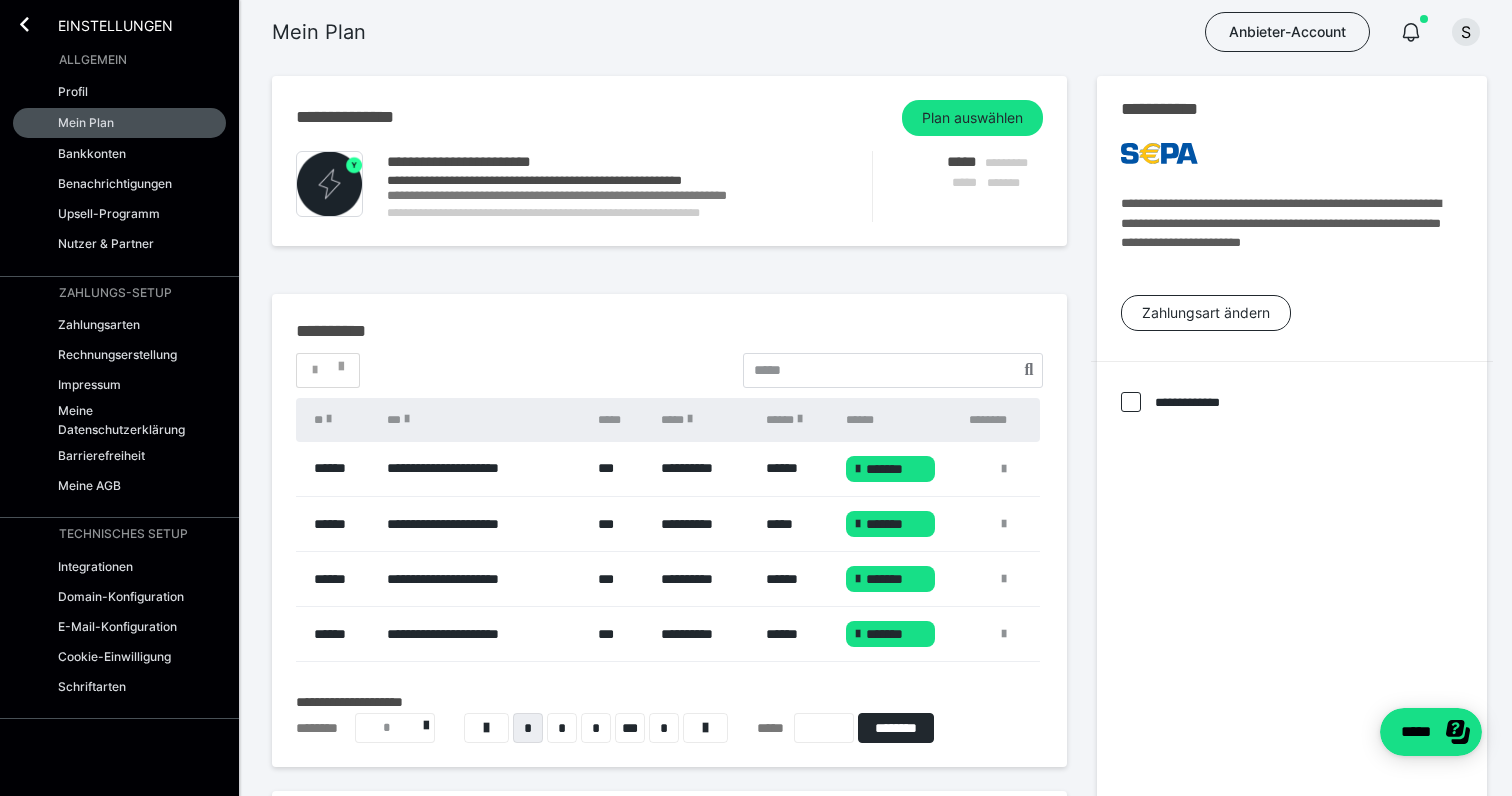scroll, scrollTop: 0, scrollLeft: 0, axis: both 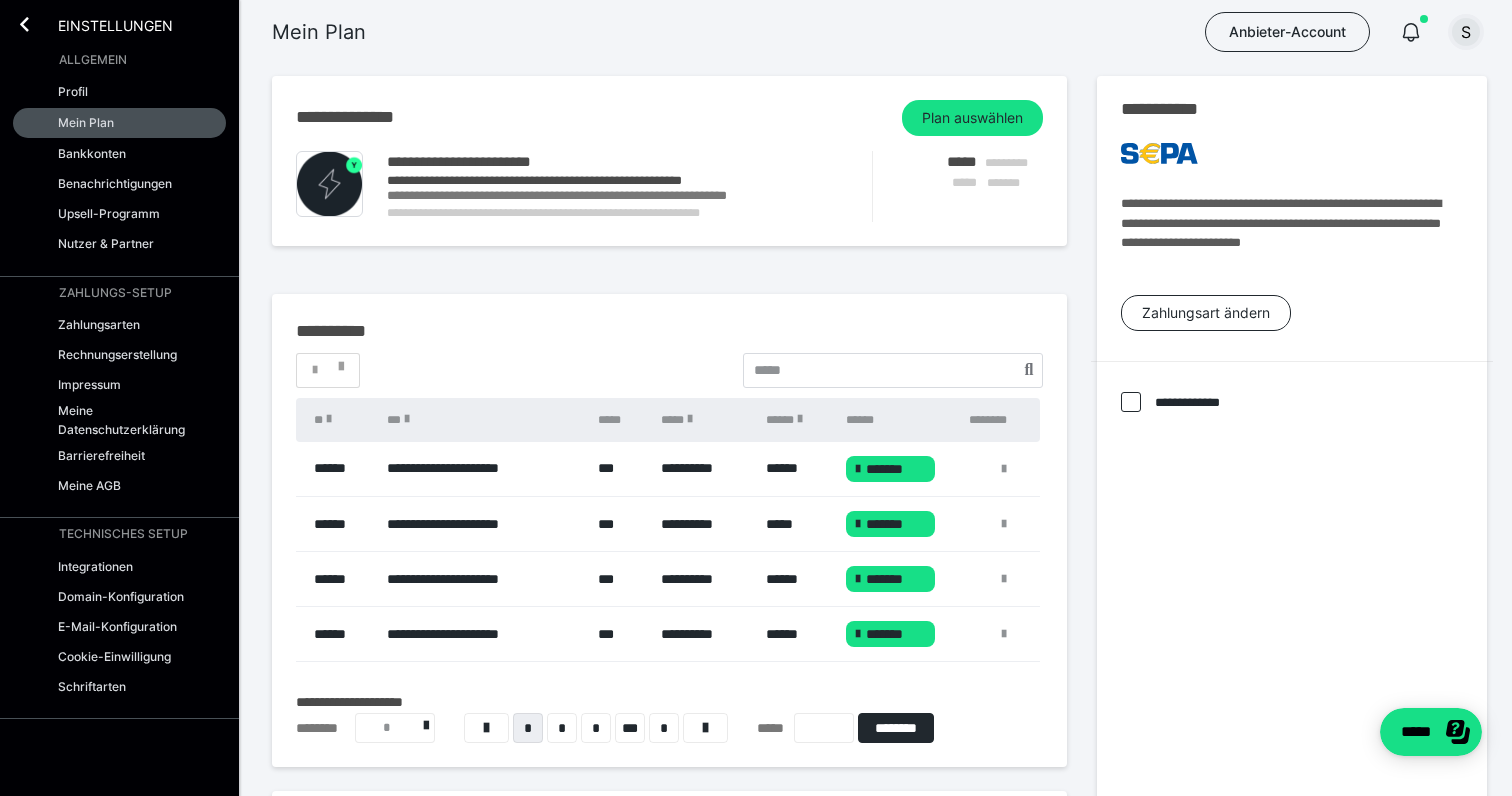 click on "S" at bounding box center [1466, 32] 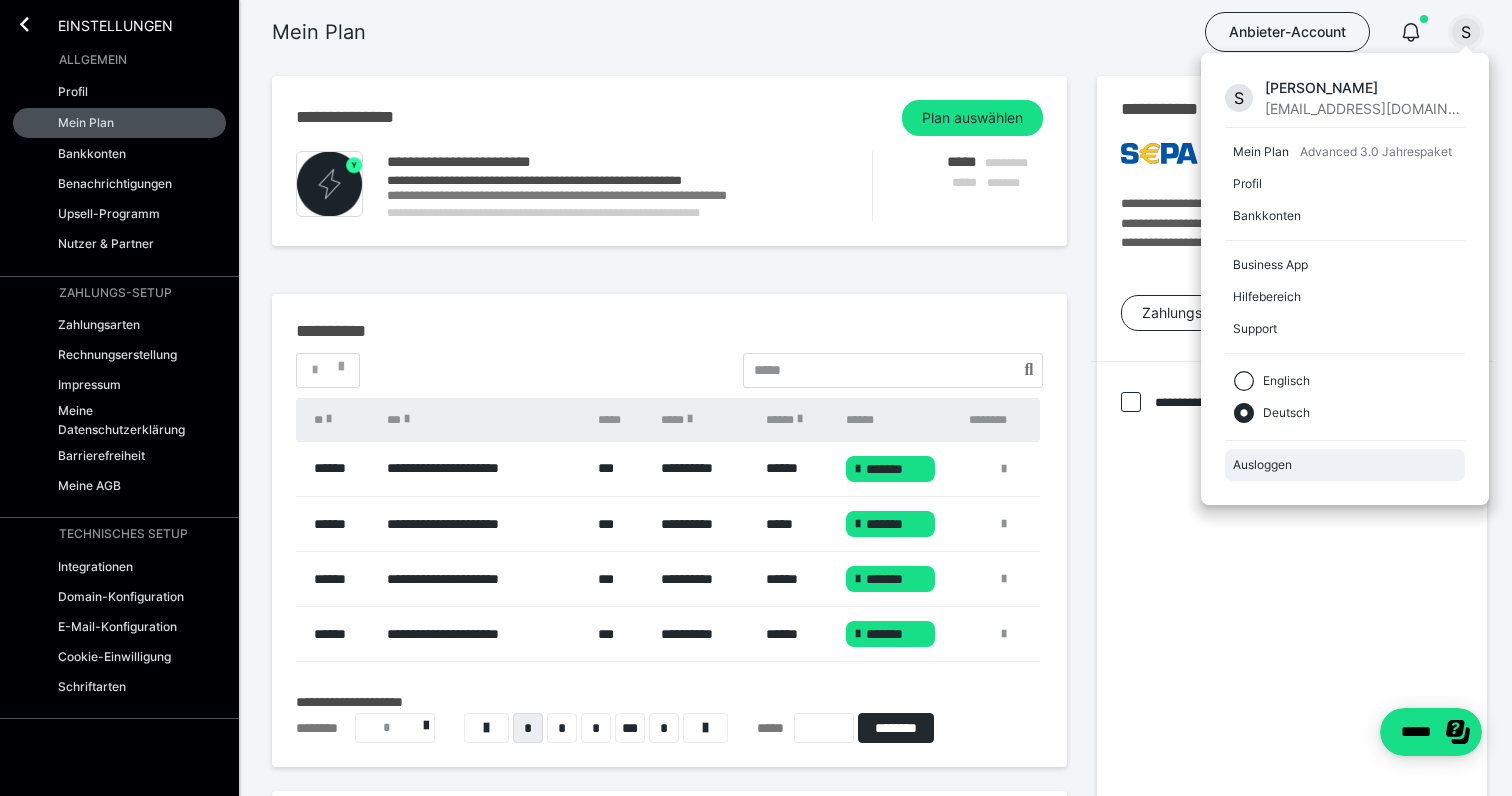click on "Ausloggen" at bounding box center (1345, 465) 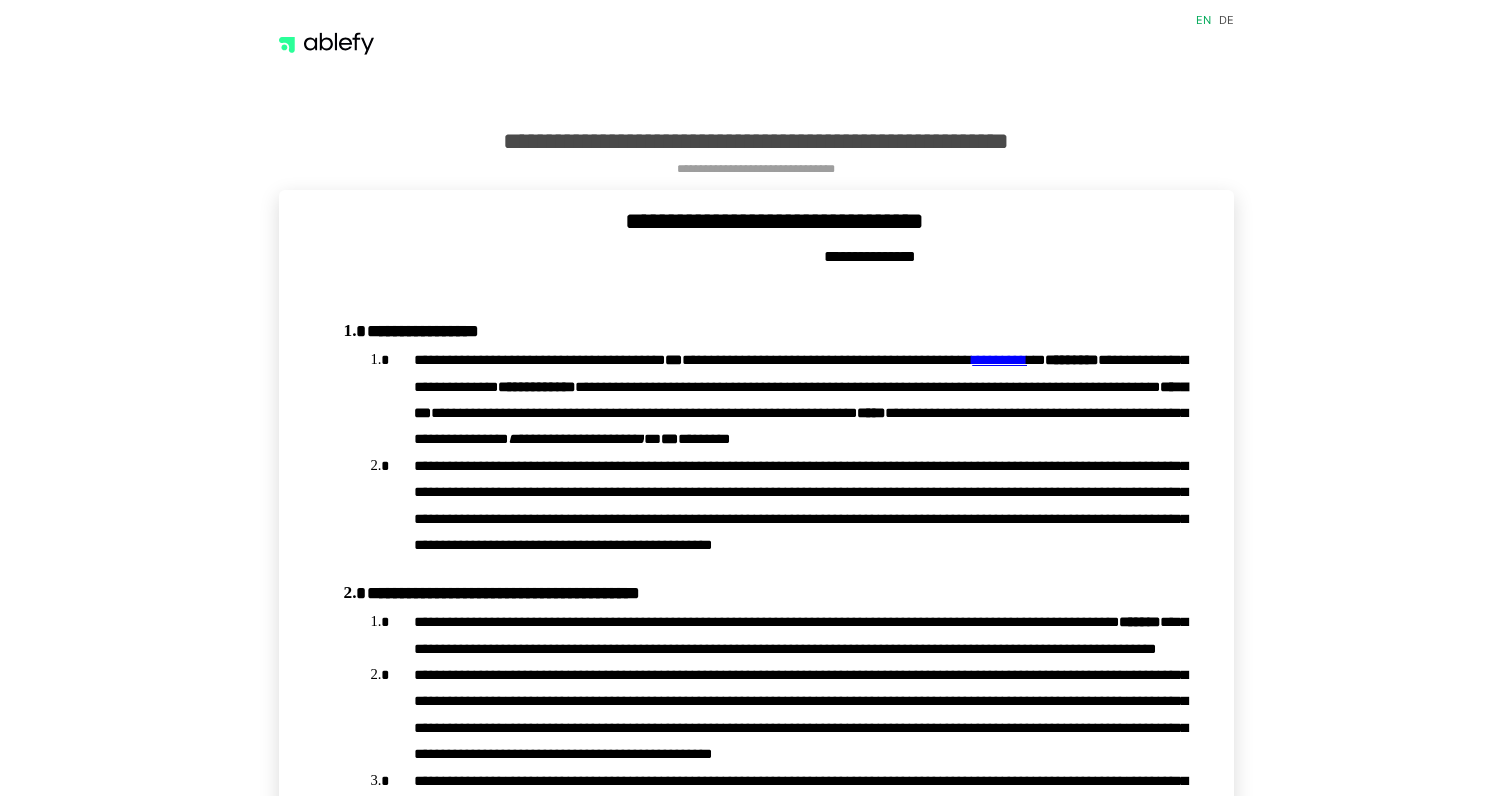 scroll, scrollTop: 0, scrollLeft: 0, axis: both 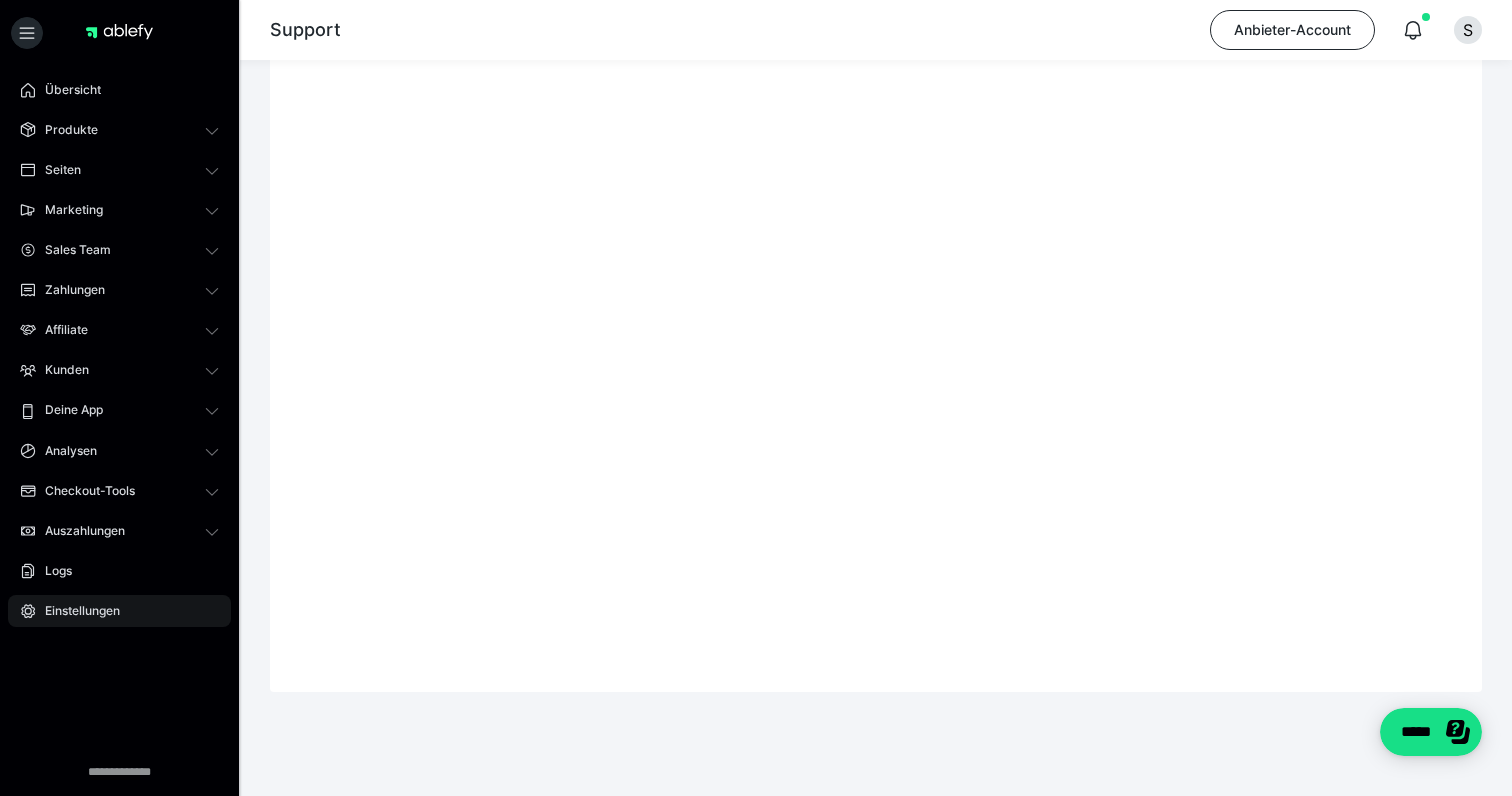 click on "Einstellungen" at bounding box center (75, 611) 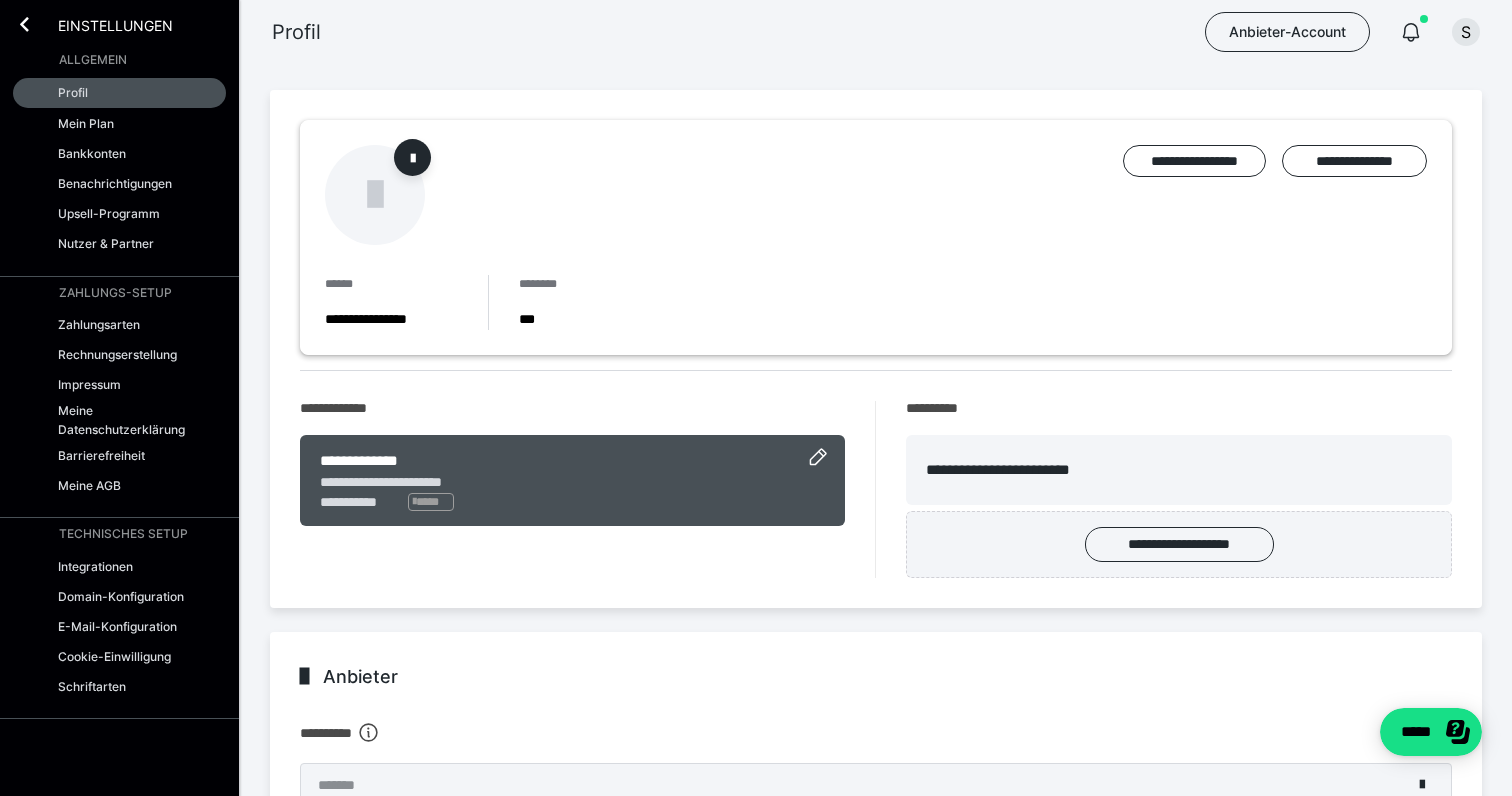 scroll, scrollTop: 0, scrollLeft: 0, axis: both 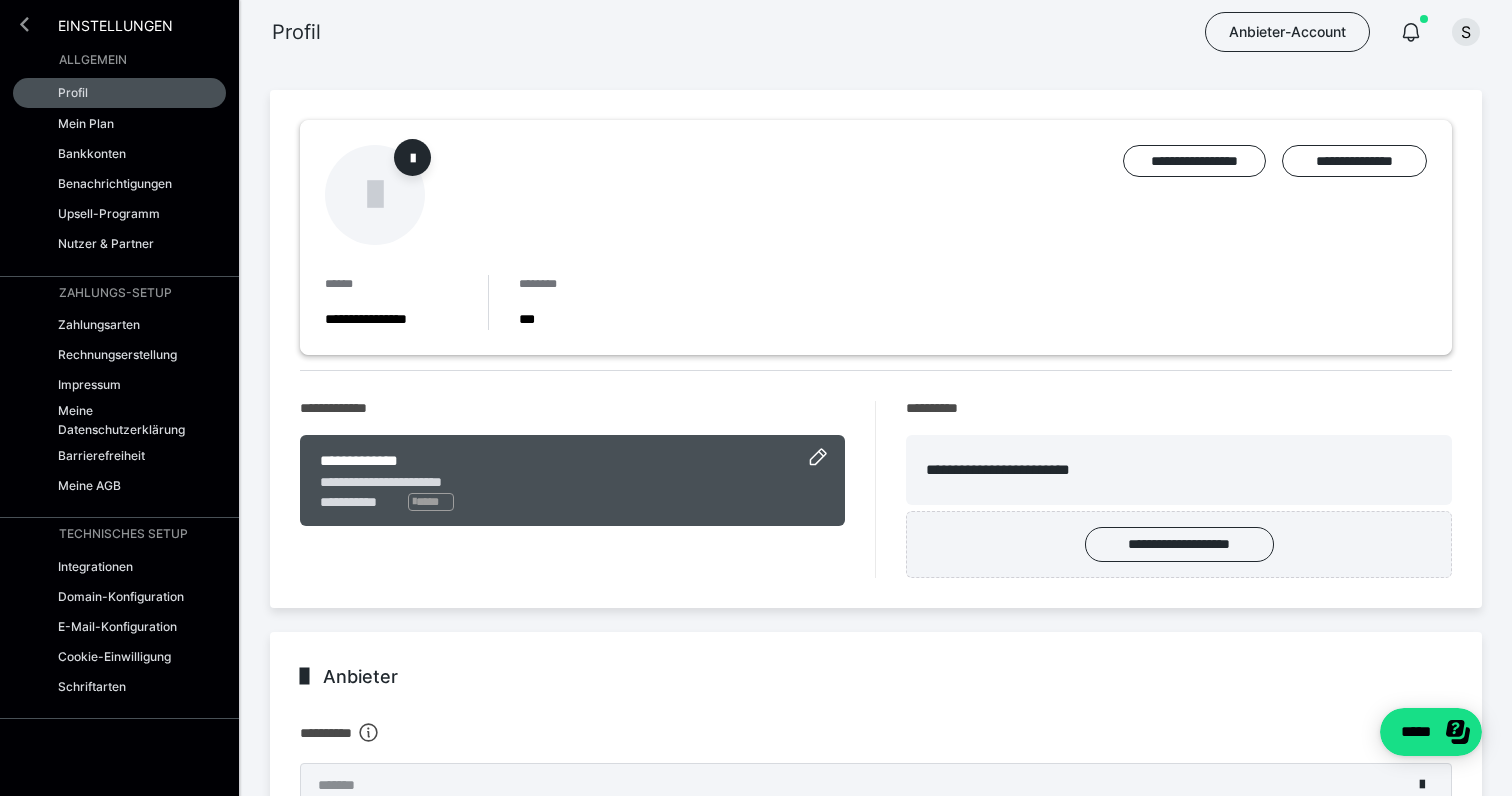 click at bounding box center (24, 24) 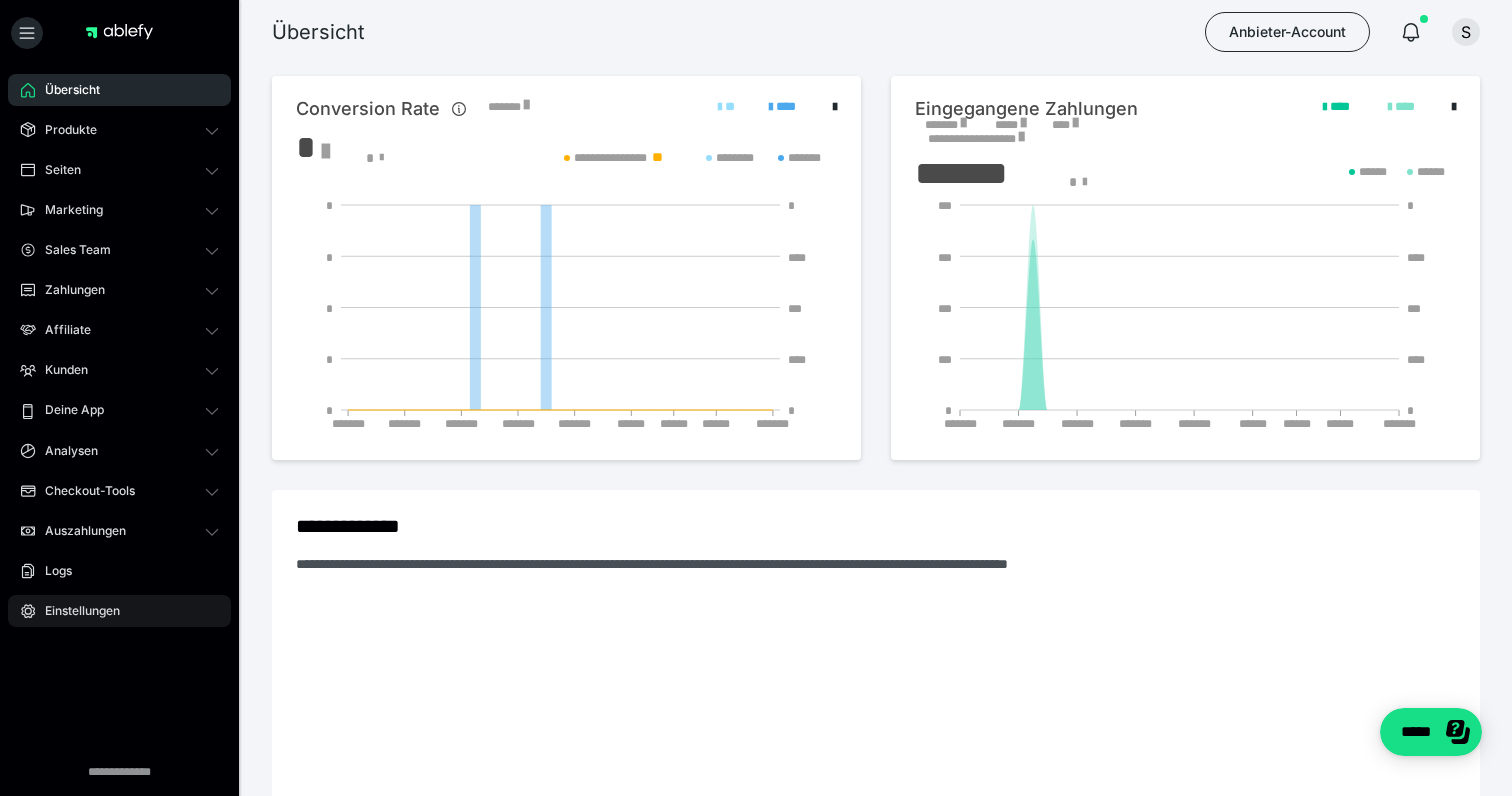 click on "Einstellungen" at bounding box center [75, 611] 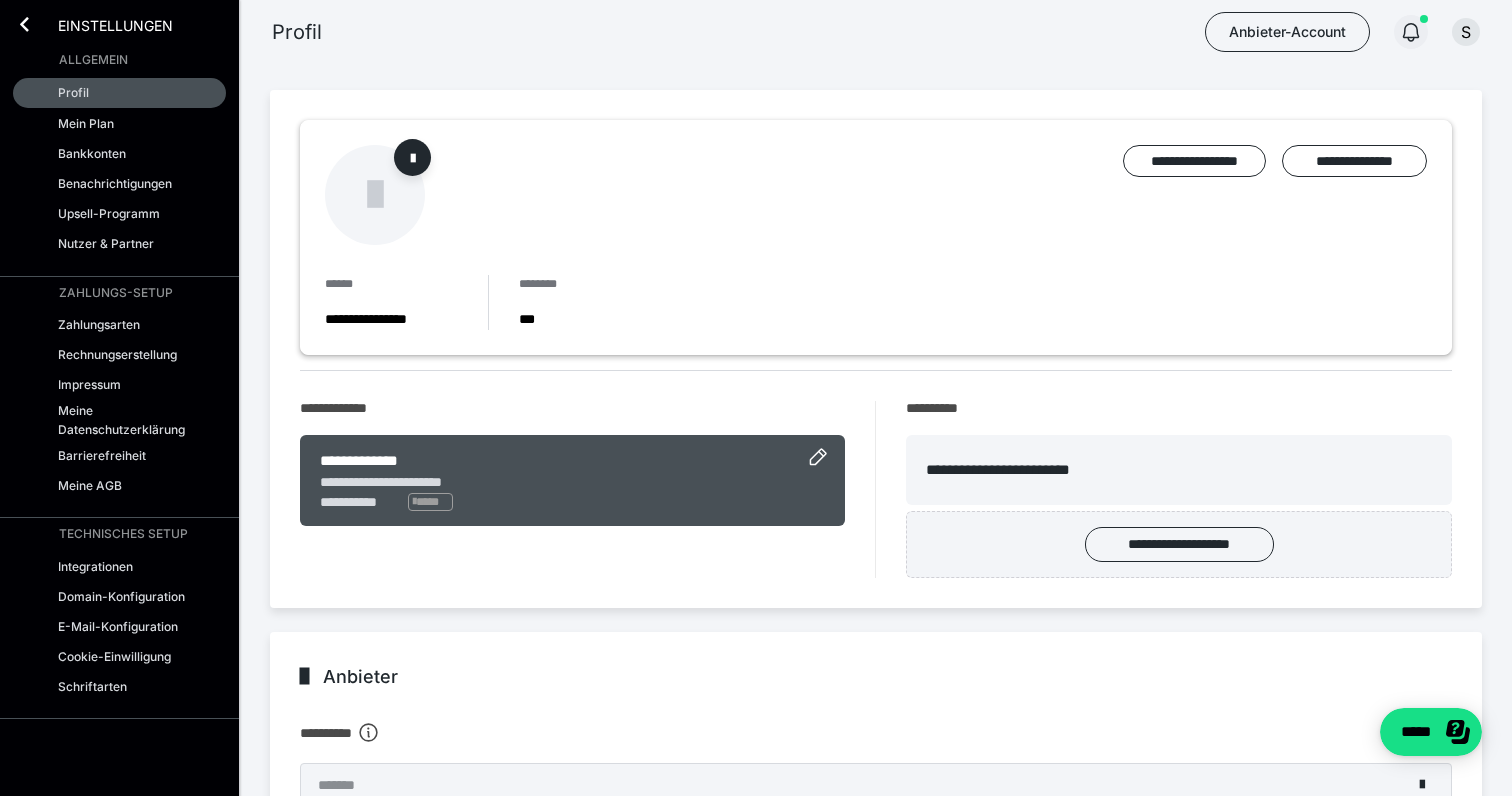 click 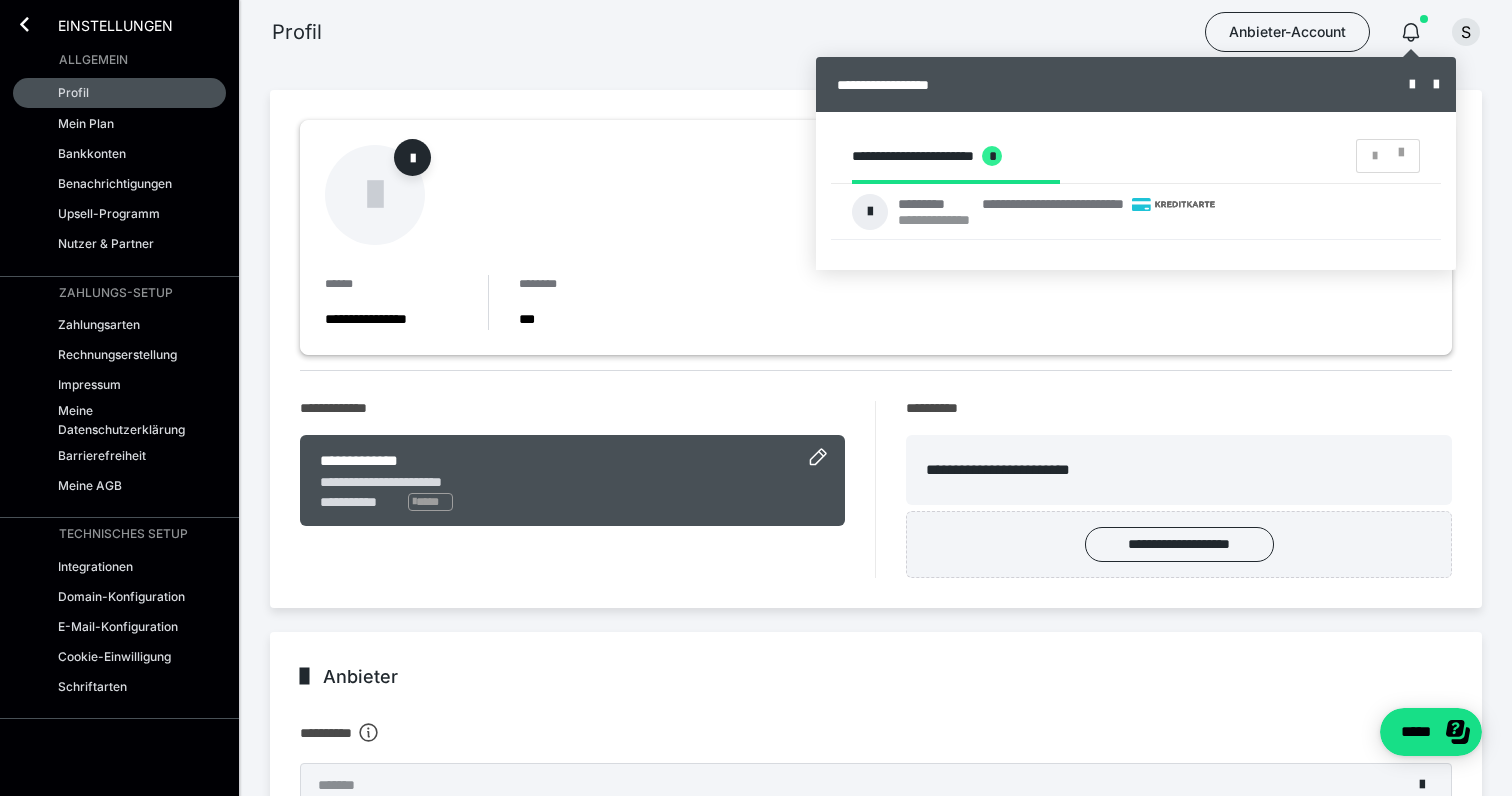 click at bounding box center (756, 398) 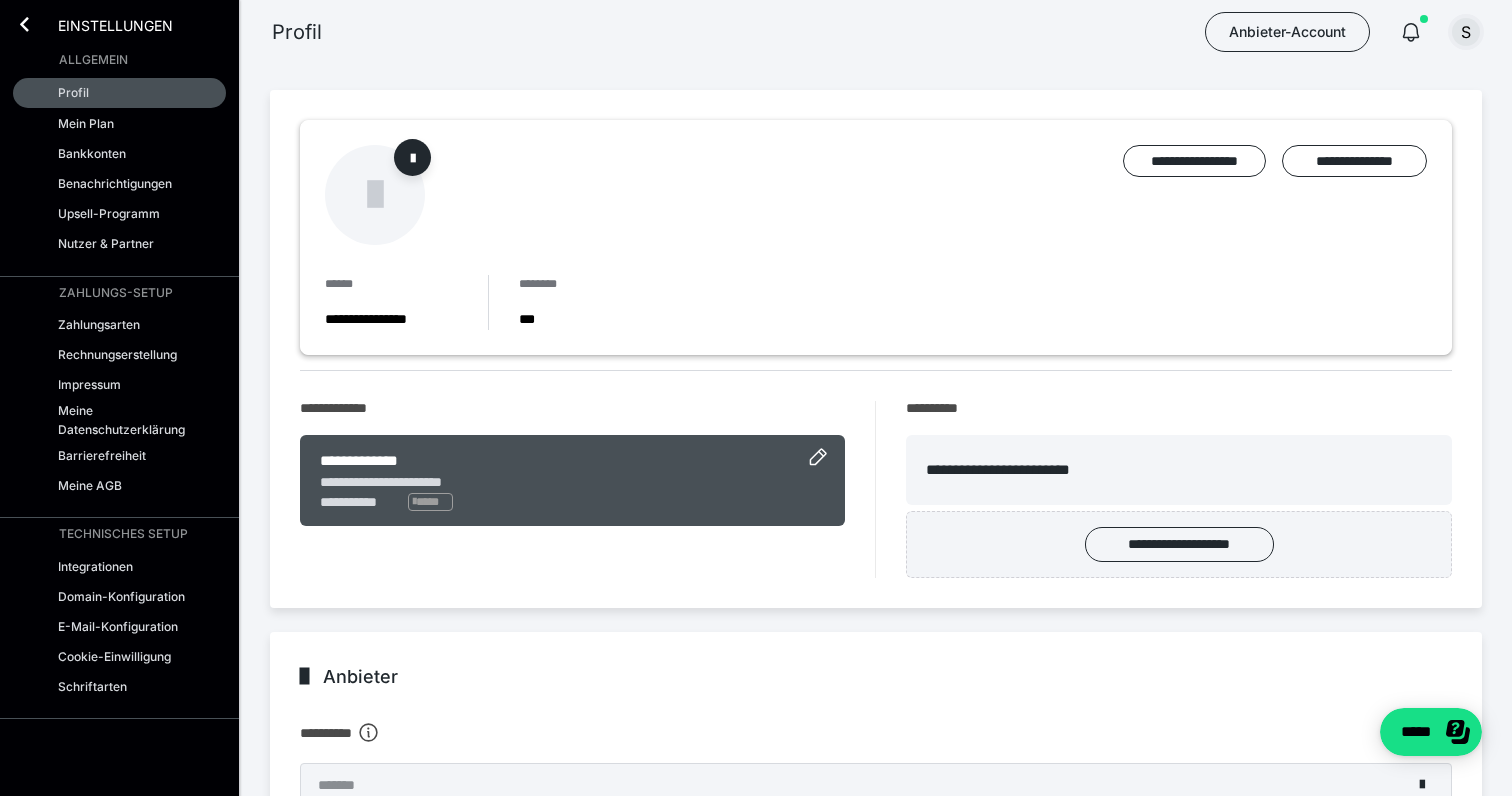 click on "S" at bounding box center (1466, 32) 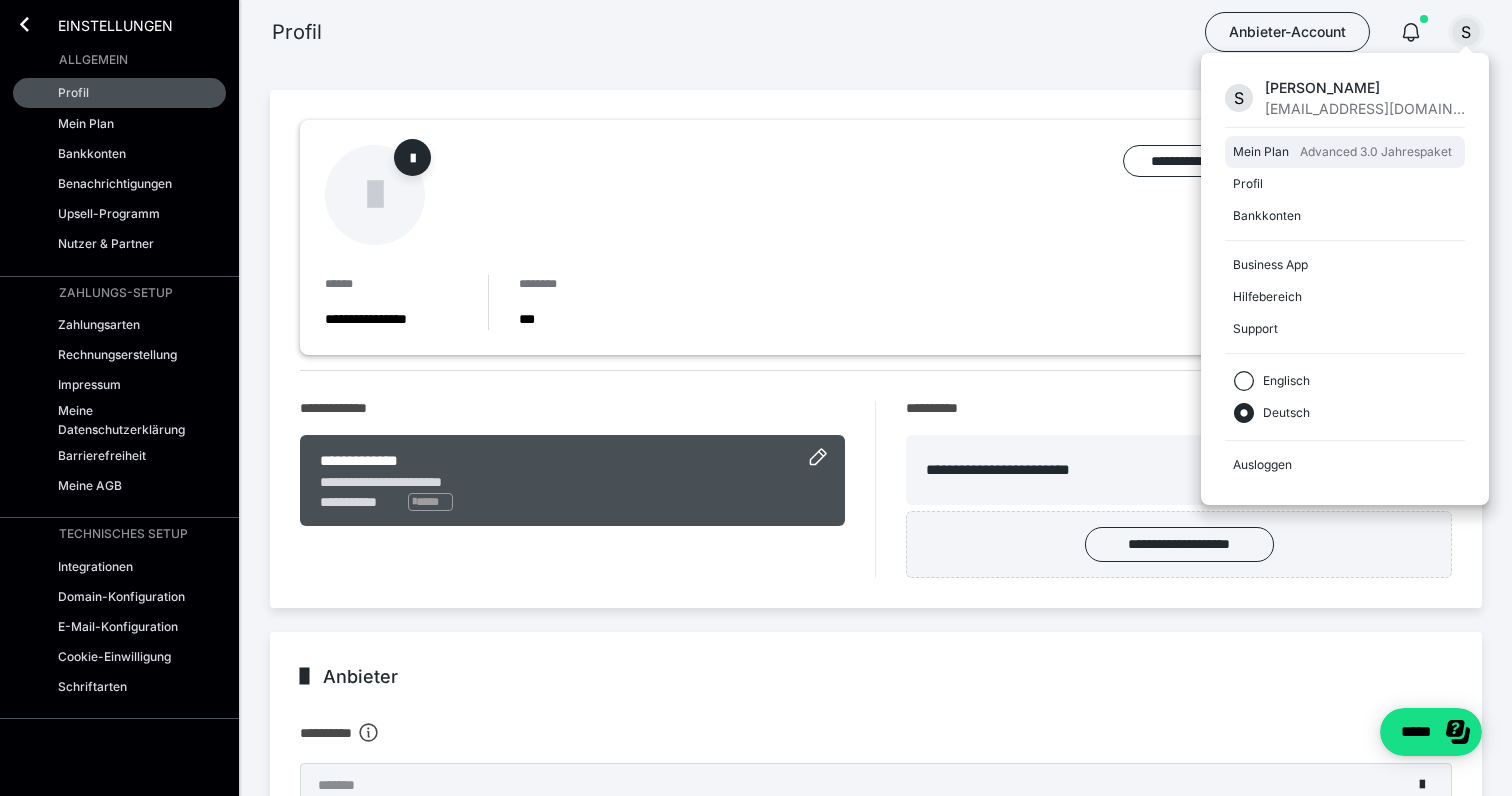 click on "Advanced 3.0 Jahrespaket" at bounding box center [1376, 152] 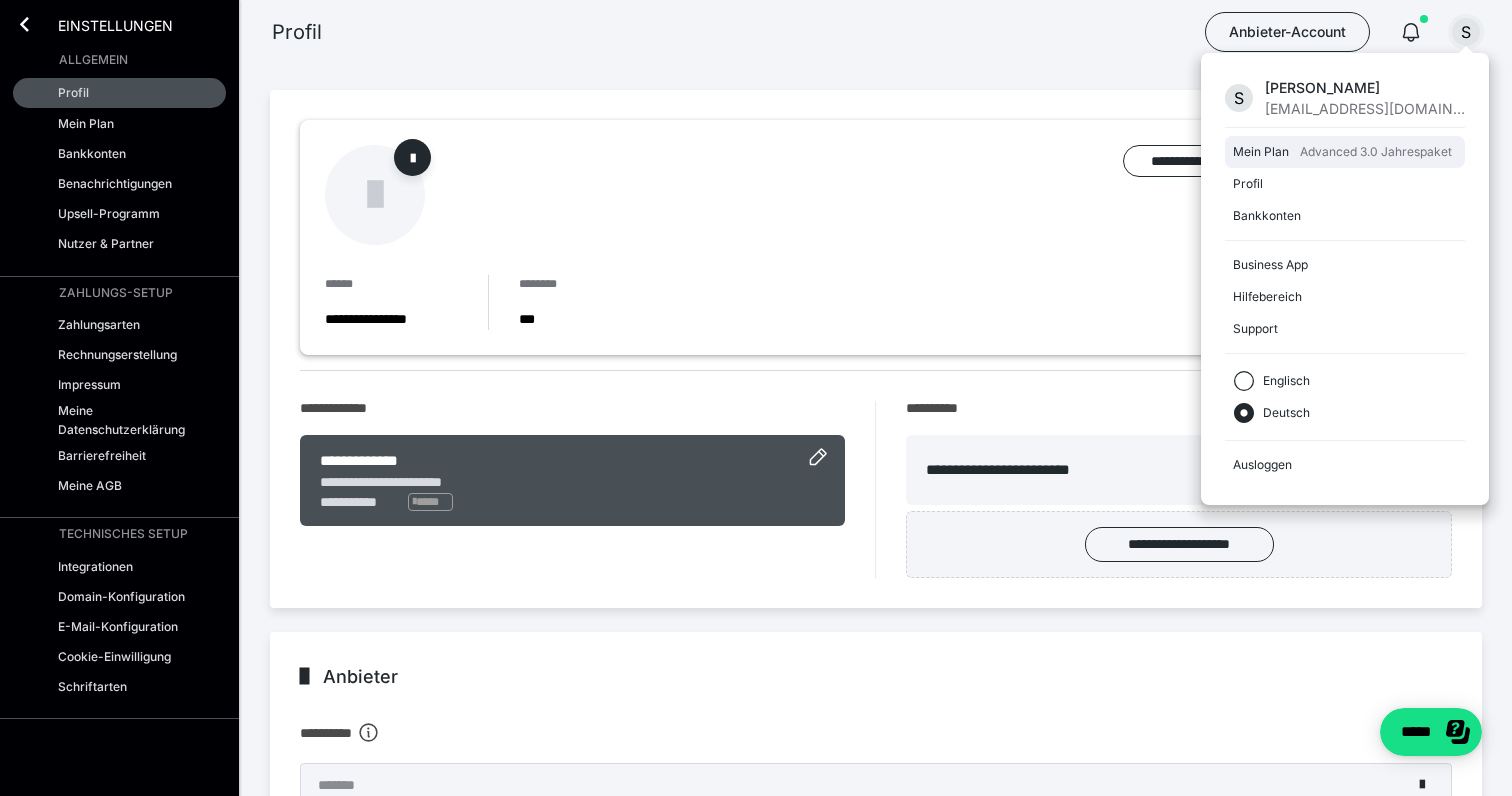 click on "Mein Plan" at bounding box center (1262, 152) 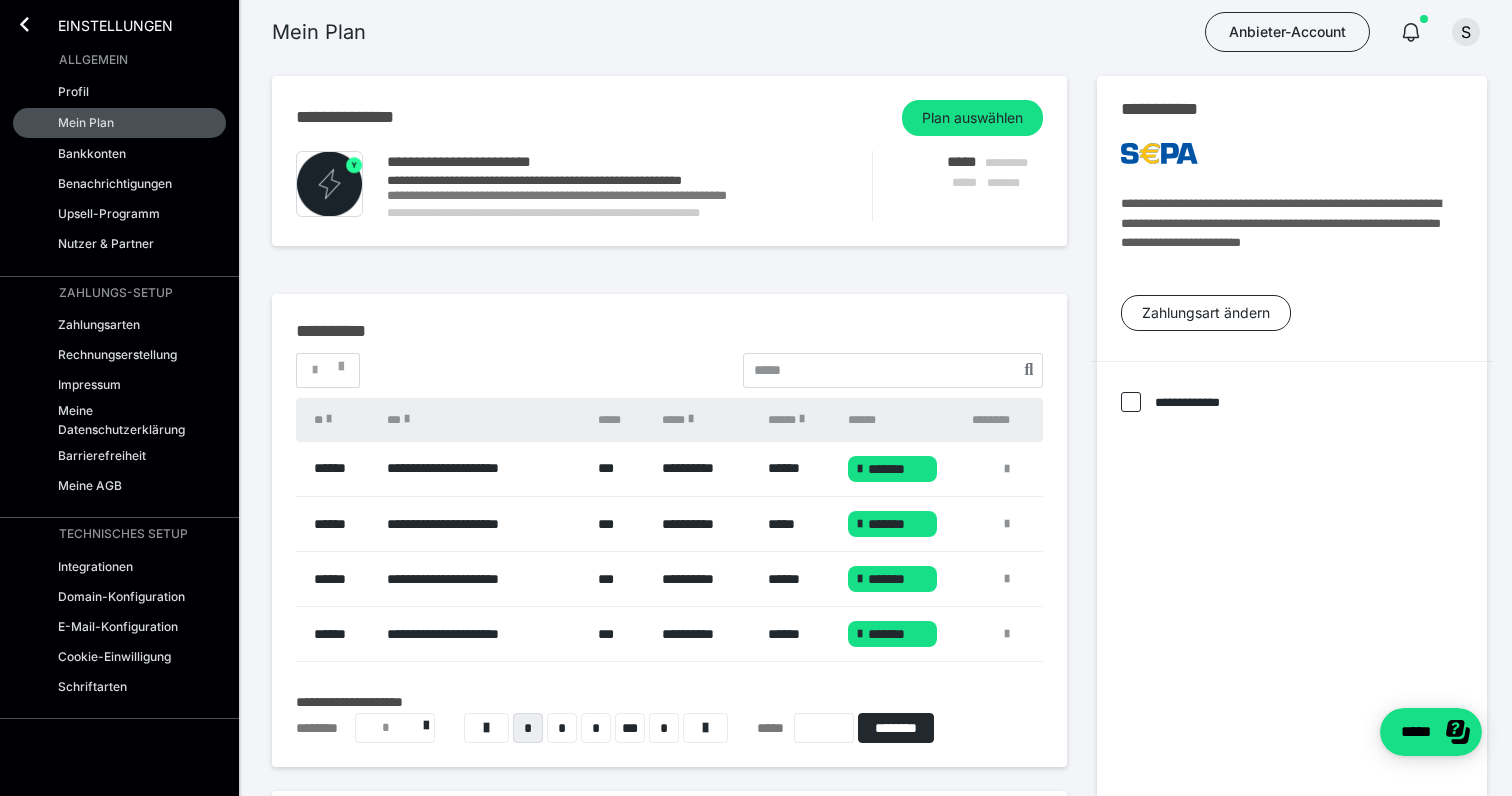click on "**********" at bounding box center [606, 195] 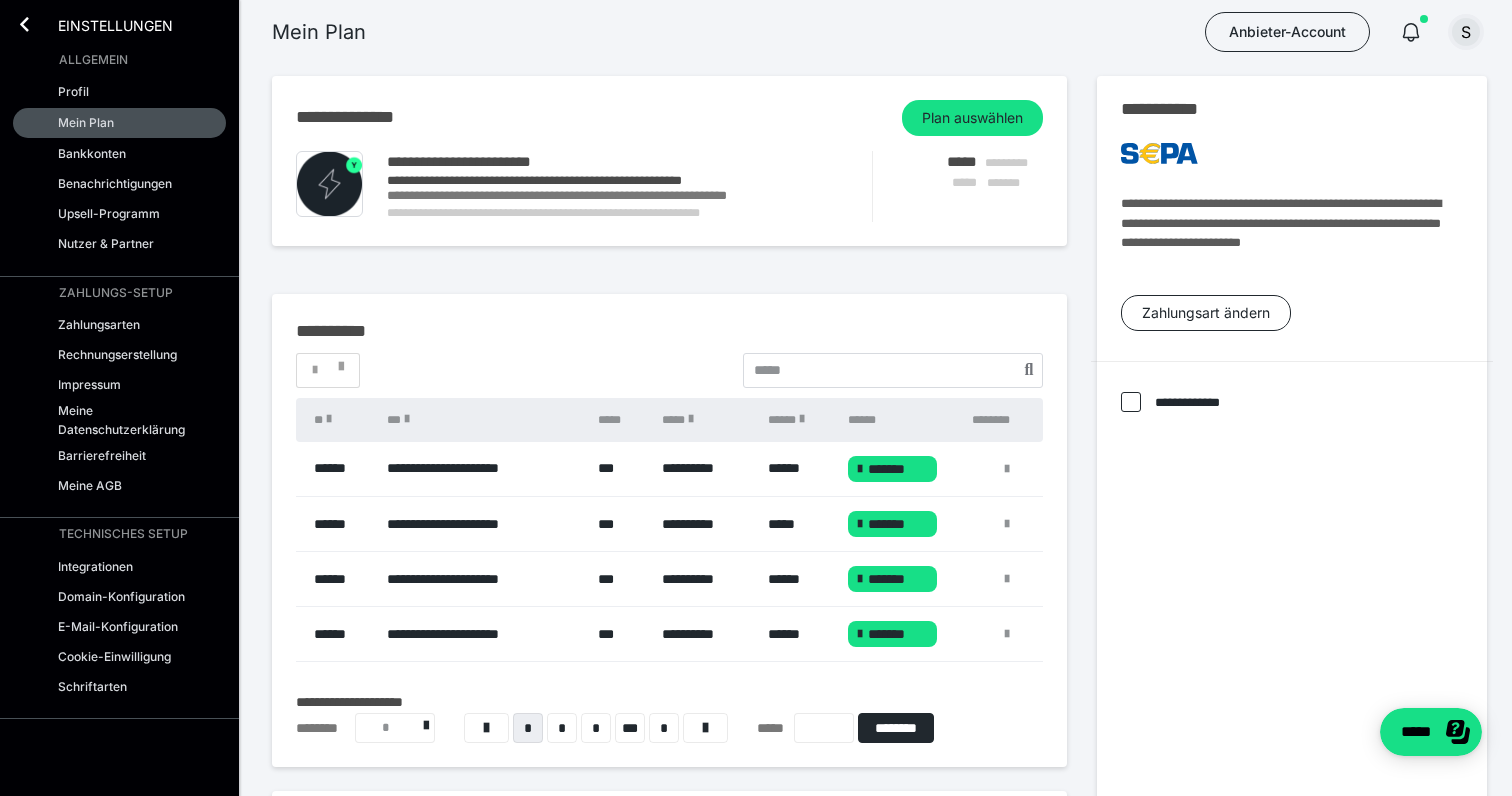 click on "S" at bounding box center (1466, 32) 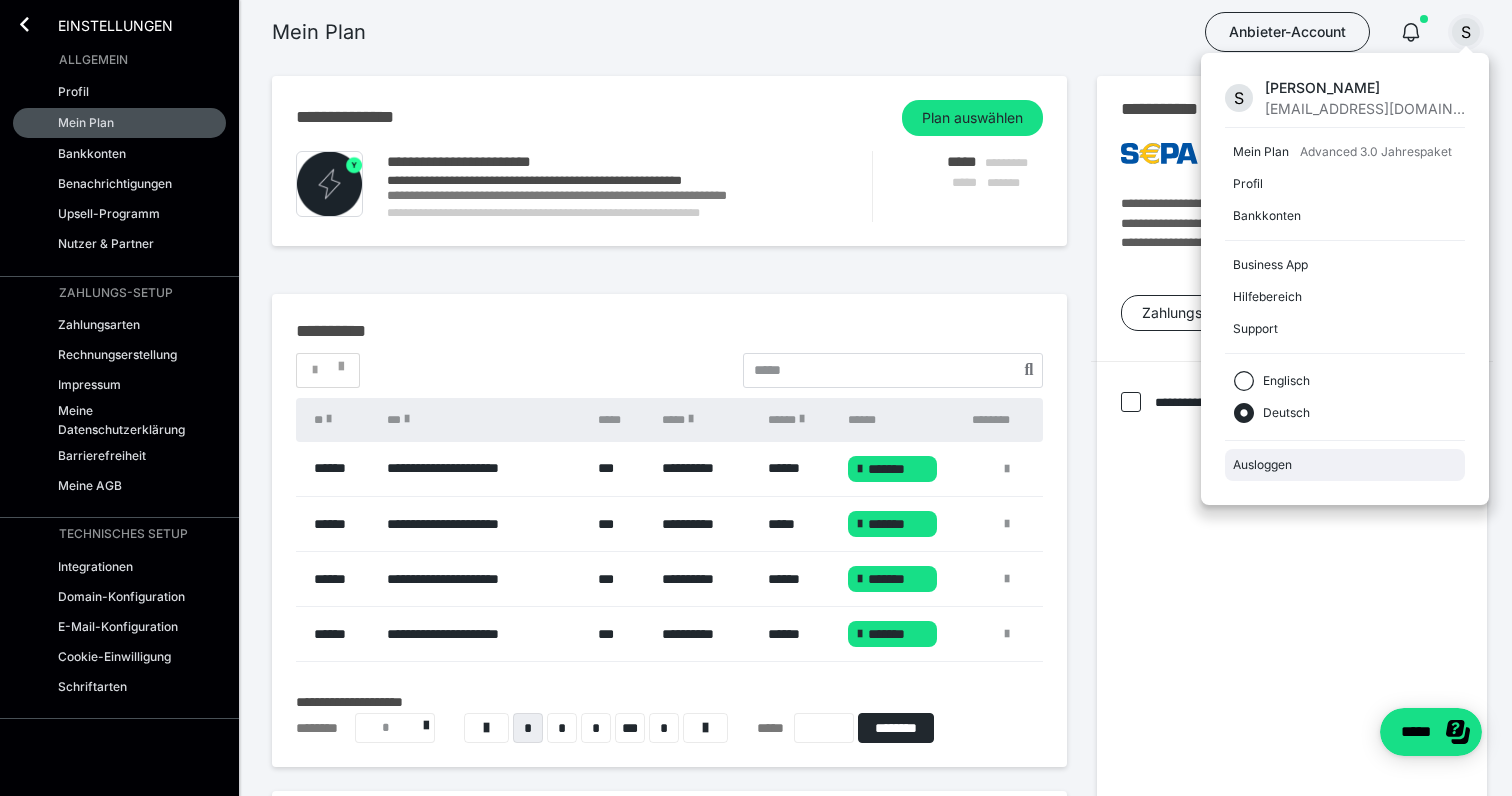 click on "Ausloggen" at bounding box center (1345, 465) 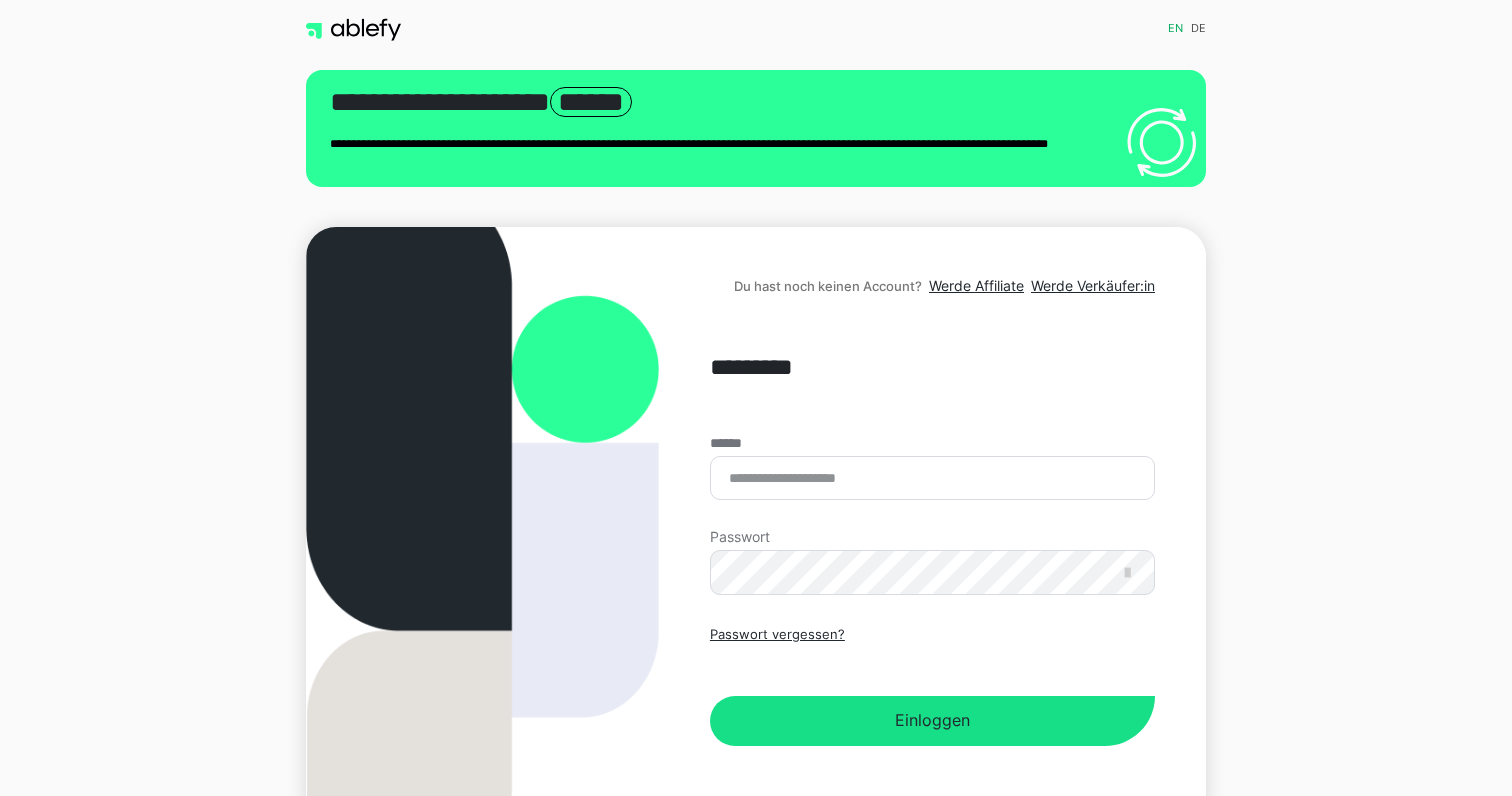 scroll, scrollTop: 0, scrollLeft: 0, axis: both 